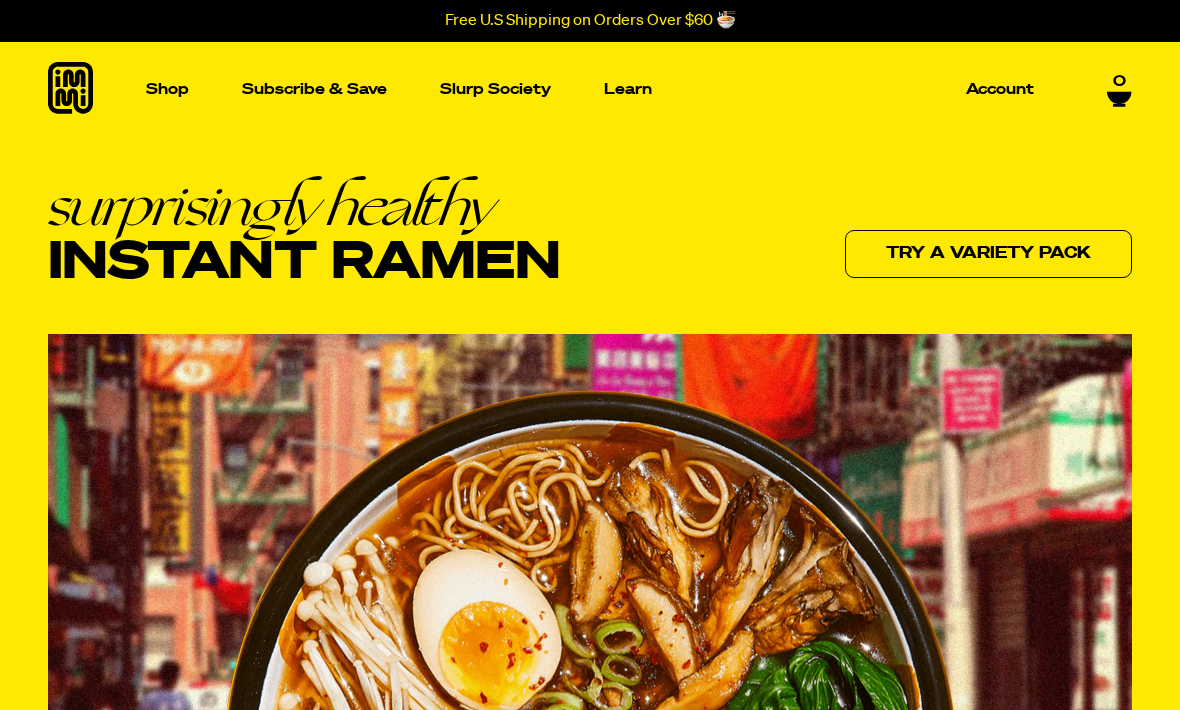 scroll, scrollTop: 0, scrollLeft: 0, axis: both 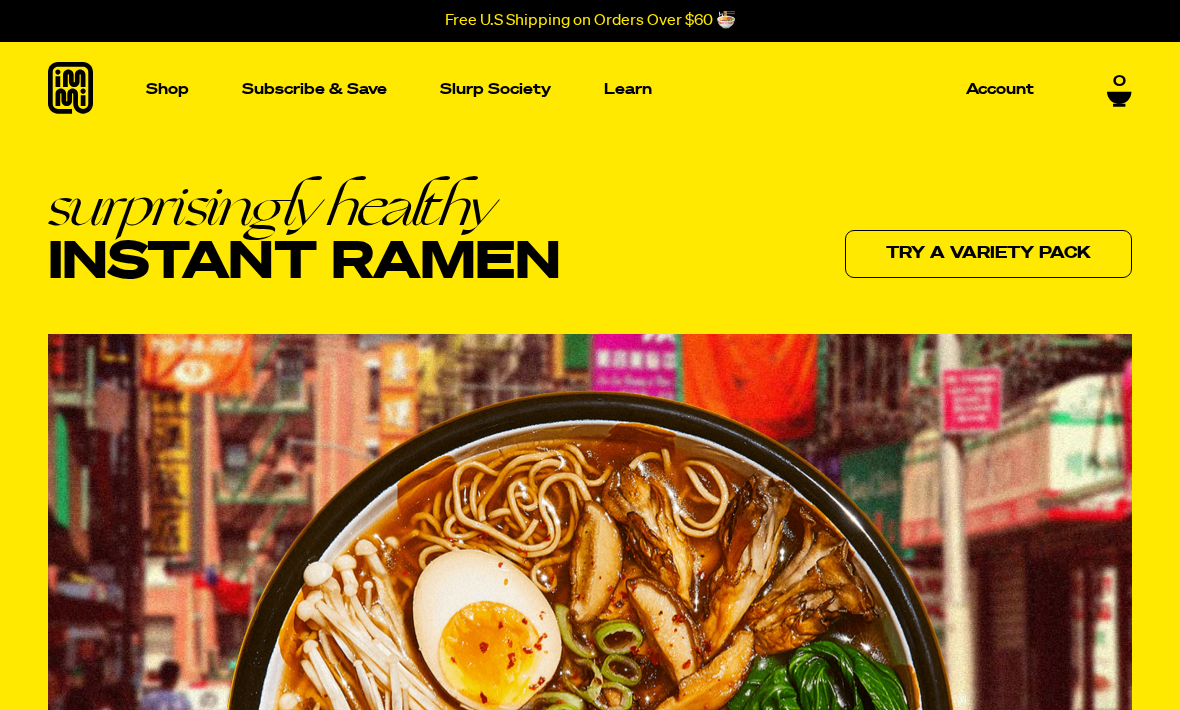 click at bounding box center [151, 288] 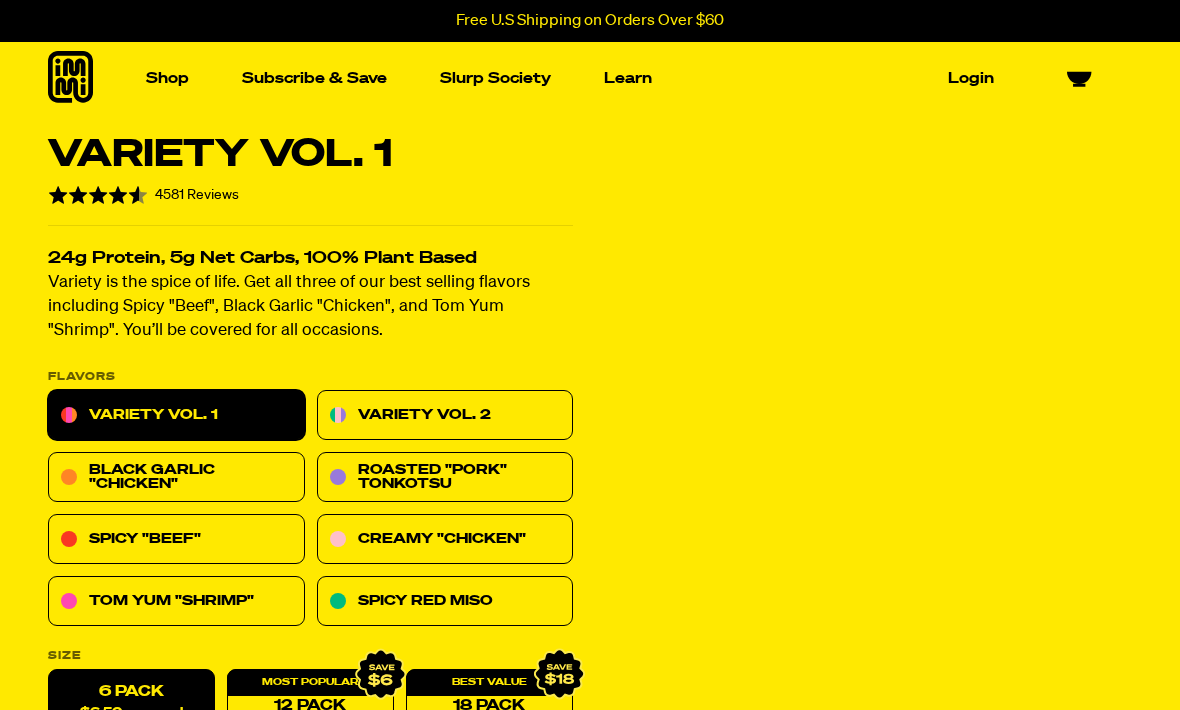 scroll, scrollTop: 0, scrollLeft: 0, axis: both 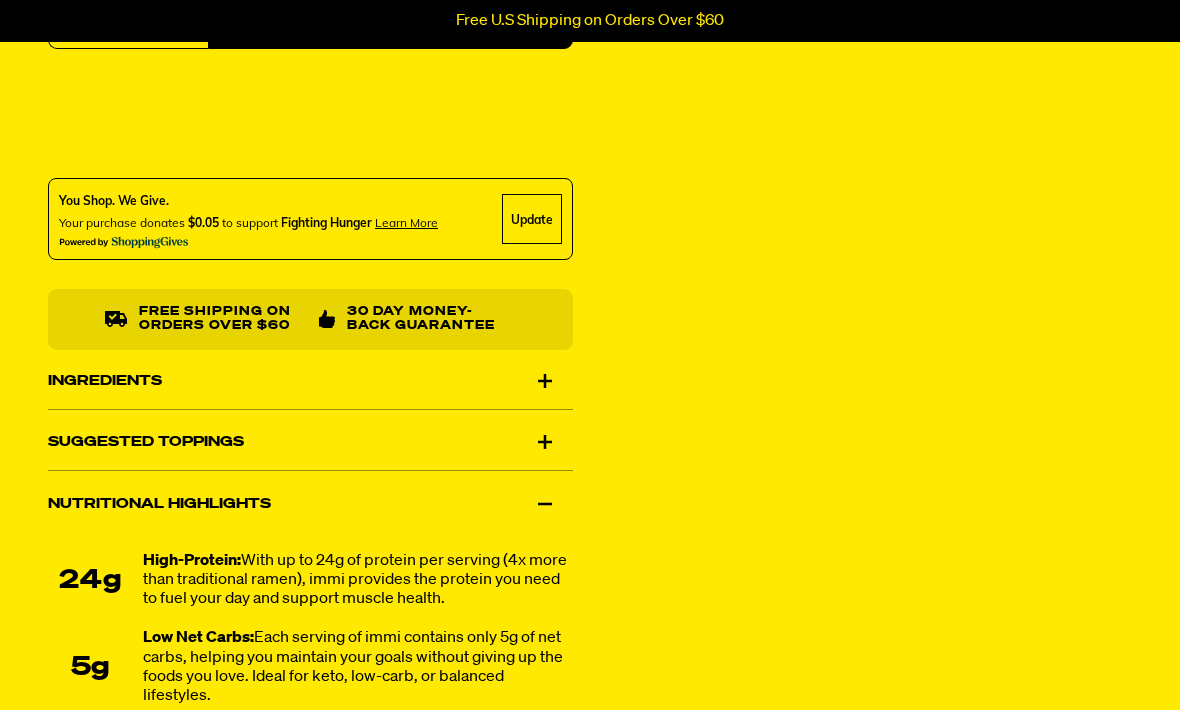 click on "Ingredients" at bounding box center (310, 381) 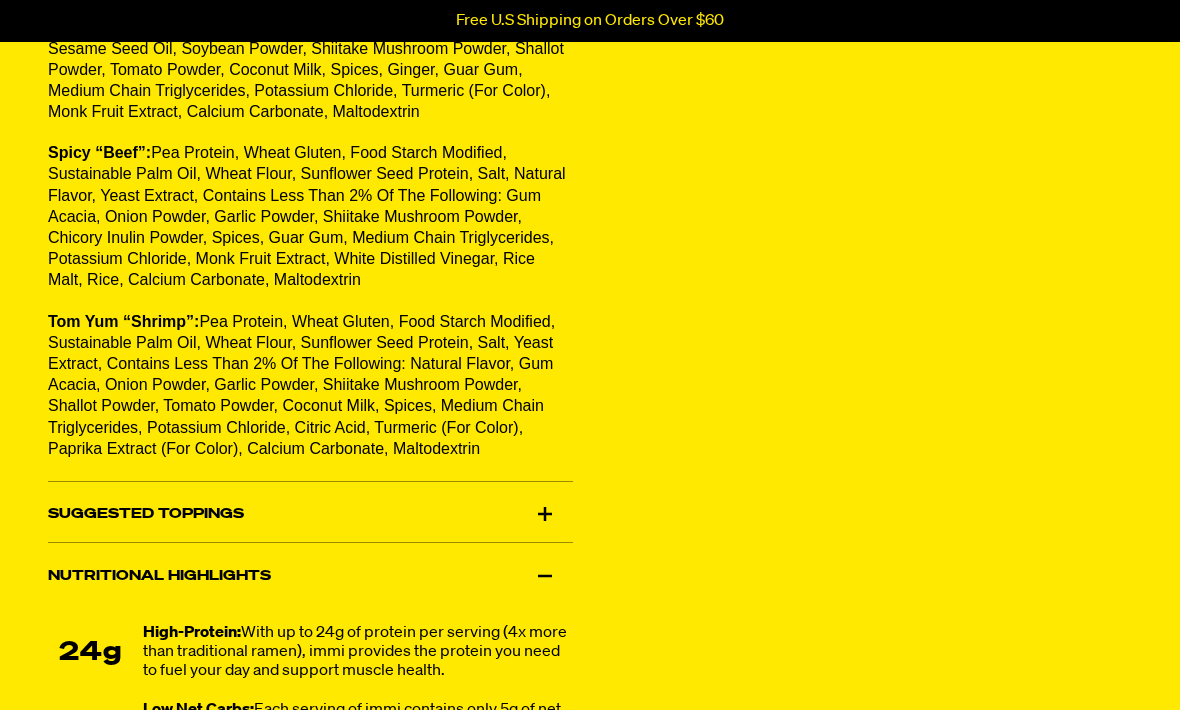 scroll, scrollTop: 1545, scrollLeft: 0, axis: vertical 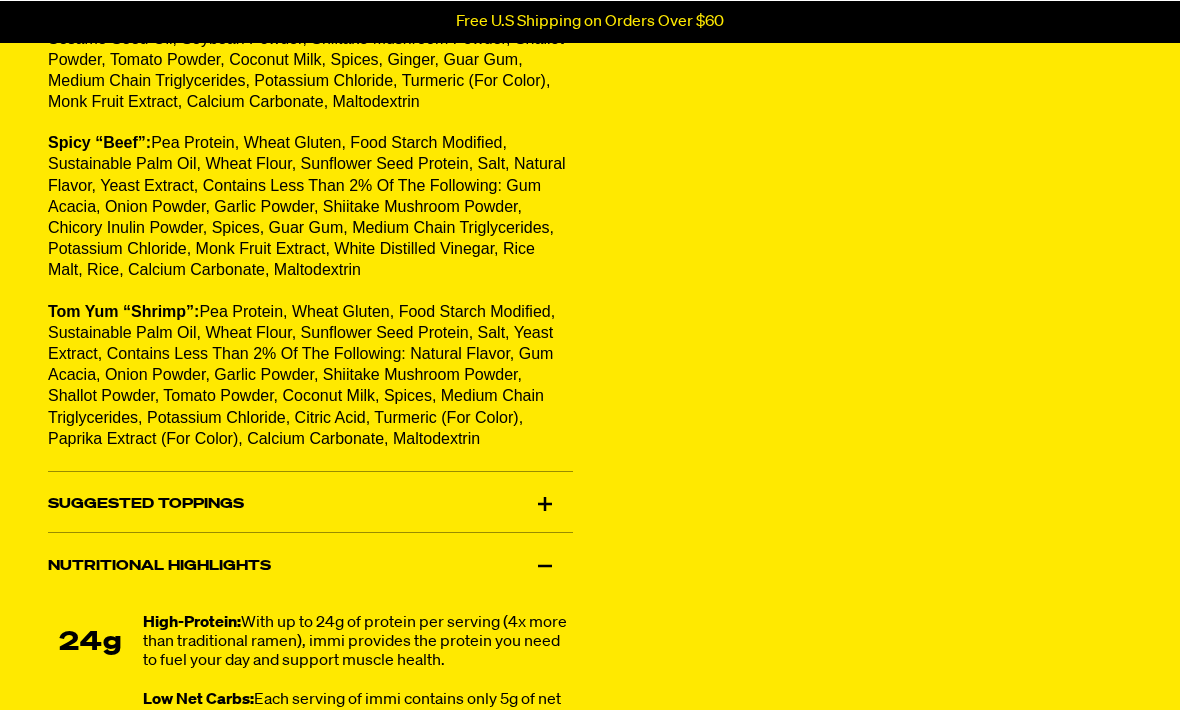 click on "Suggested Toppings" at bounding box center (310, 504) 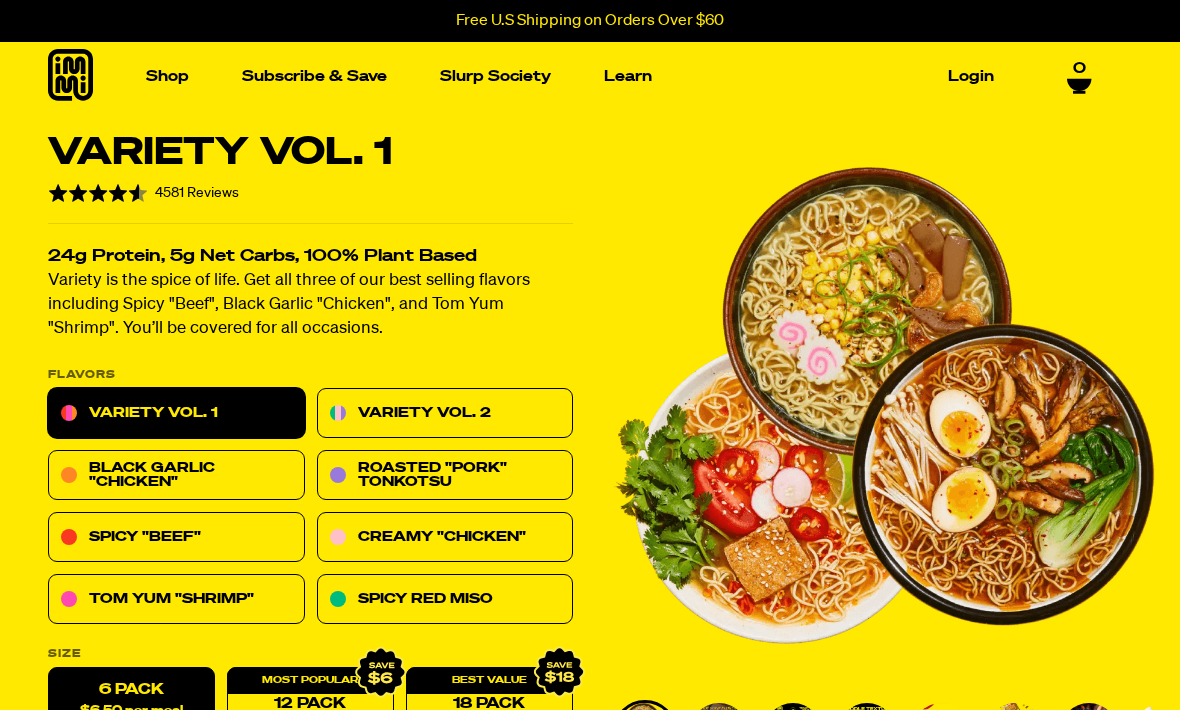 scroll, scrollTop: 0, scrollLeft: 0, axis: both 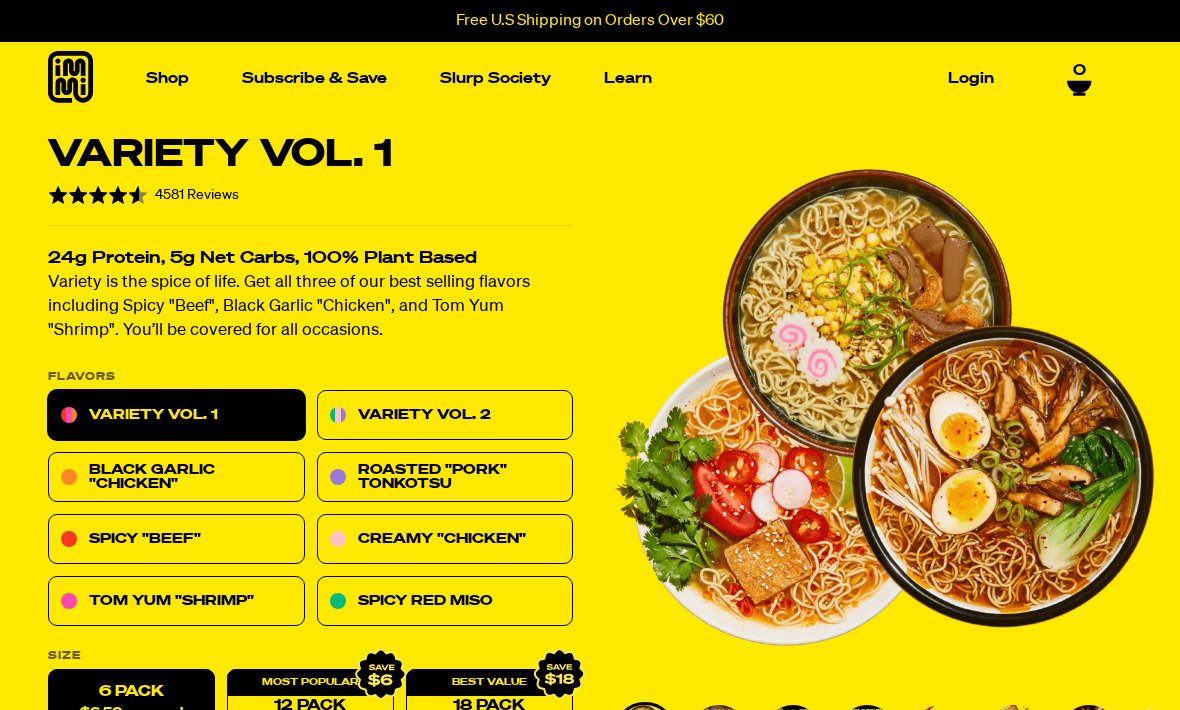 click on "Slurp Society" at bounding box center (495, 78) 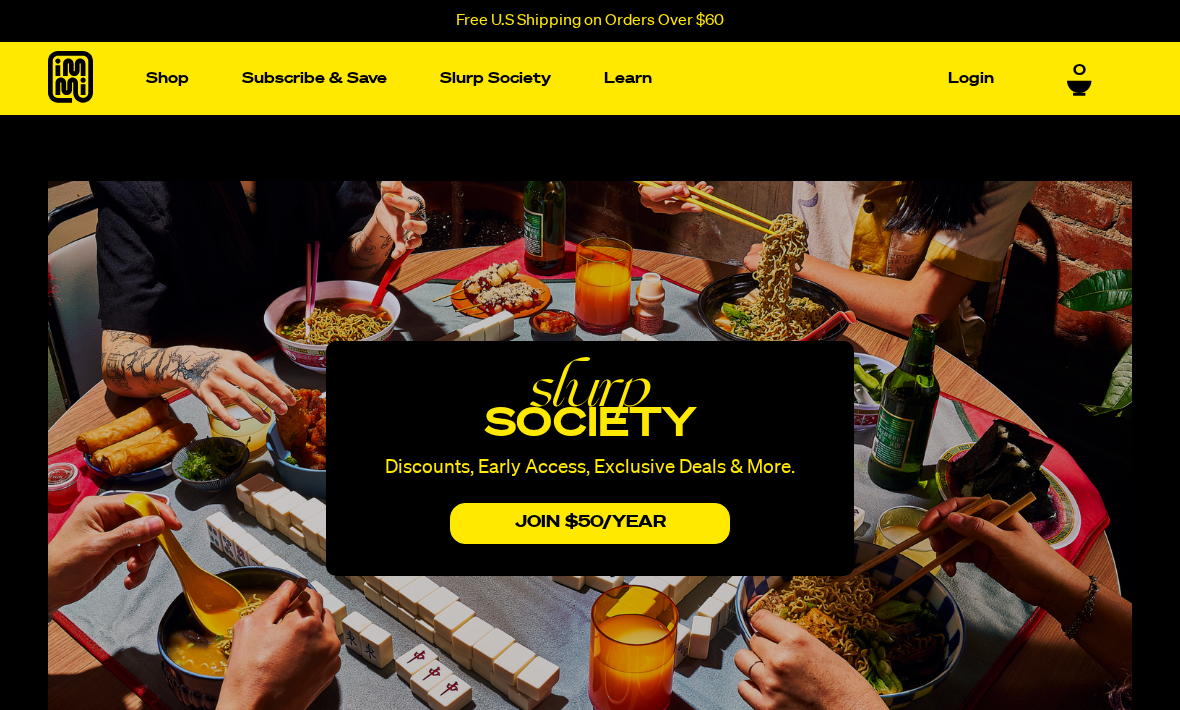 scroll, scrollTop: 0, scrollLeft: 0, axis: both 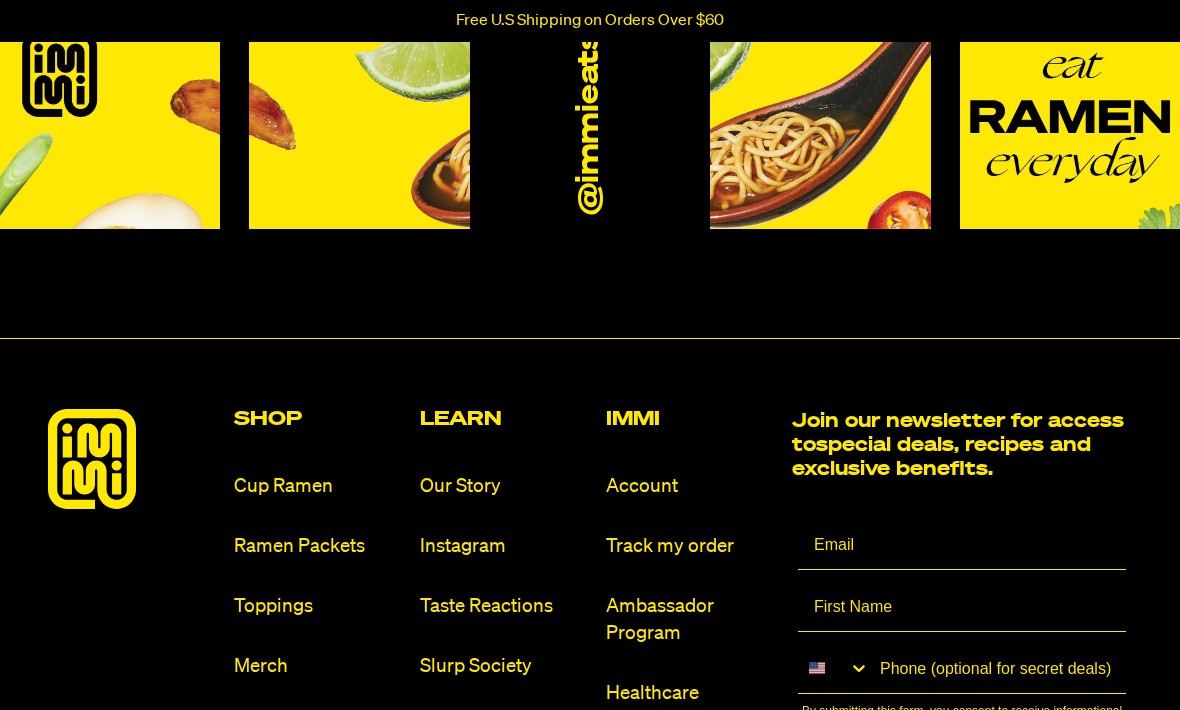 click on "Our Story" at bounding box center [505, 486] 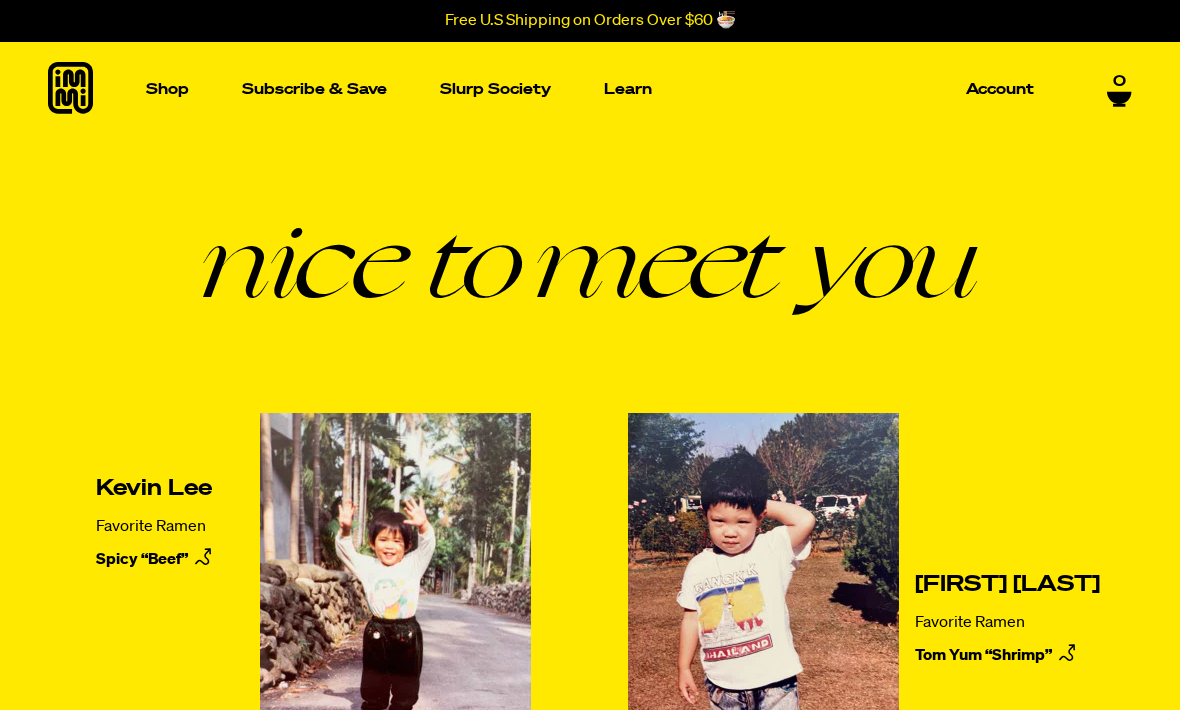 scroll, scrollTop: 0, scrollLeft: 0, axis: both 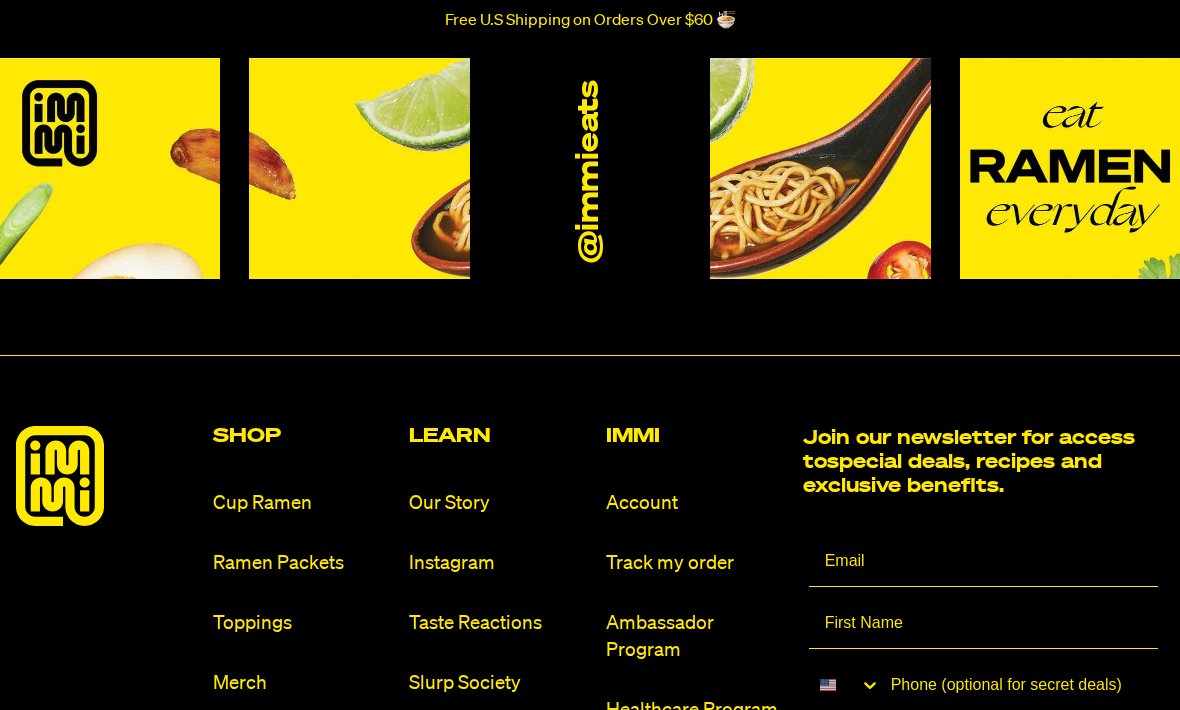 click on "Ramen Packets" at bounding box center (303, 563) 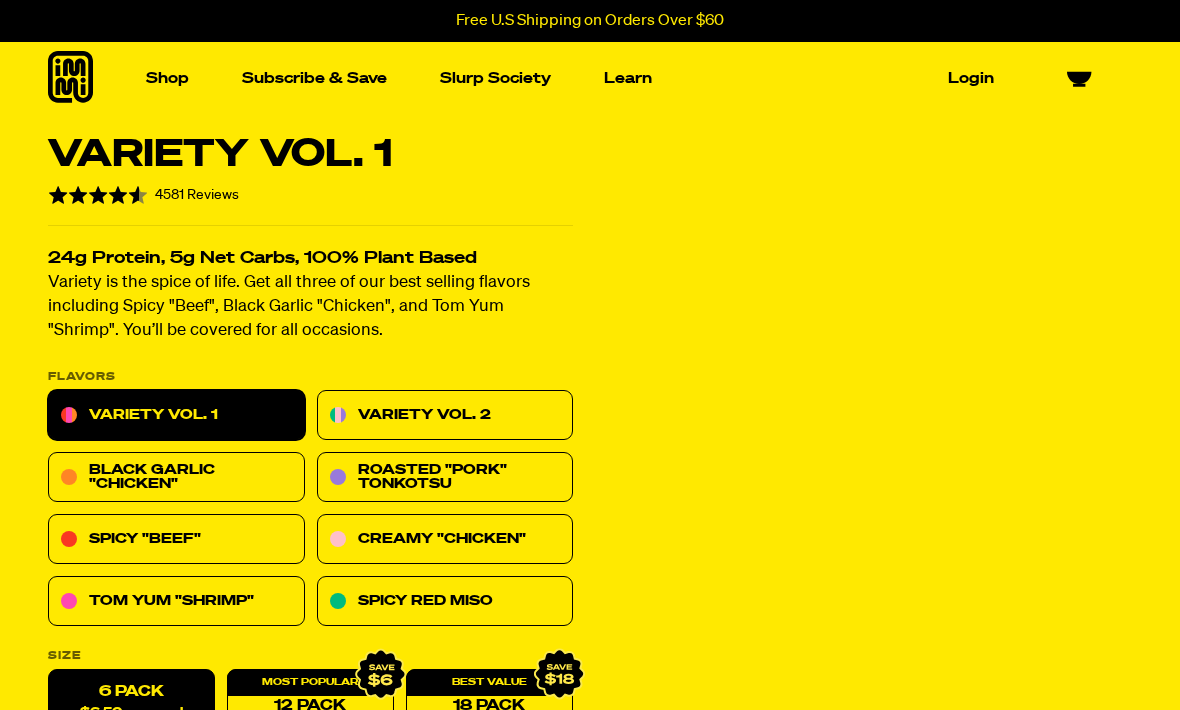 scroll, scrollTop: 0, scrollLeft: 0, axis: both 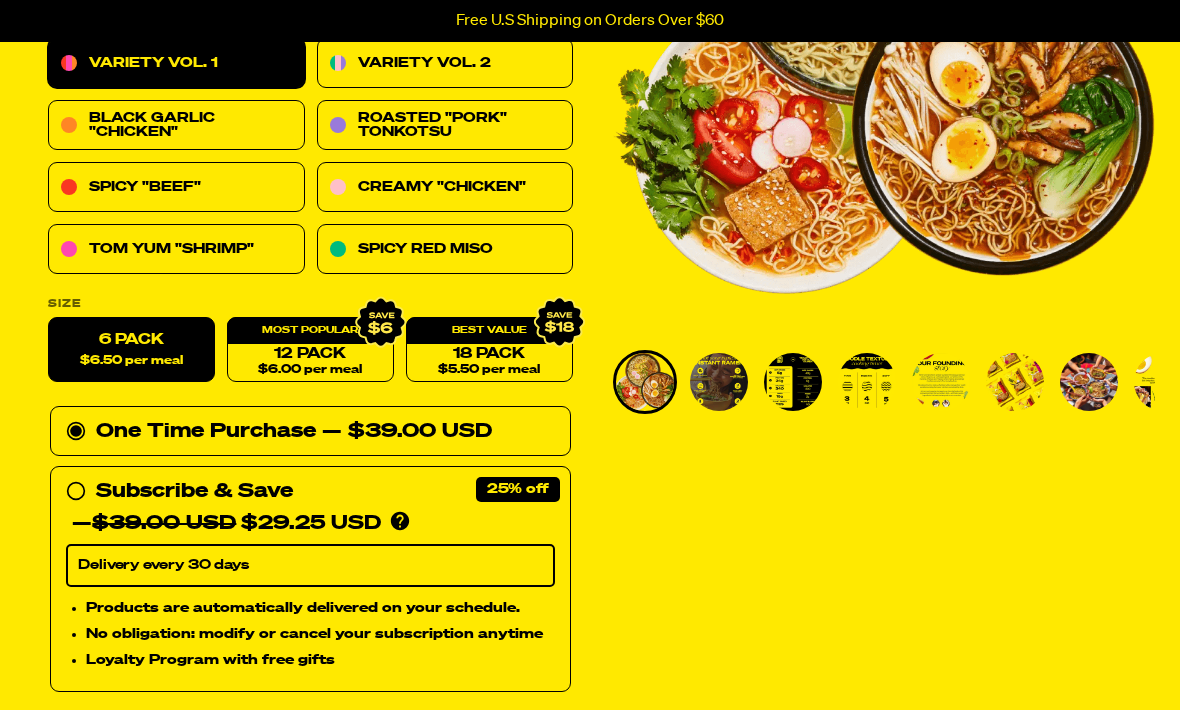click at bounding box center [867, 382] 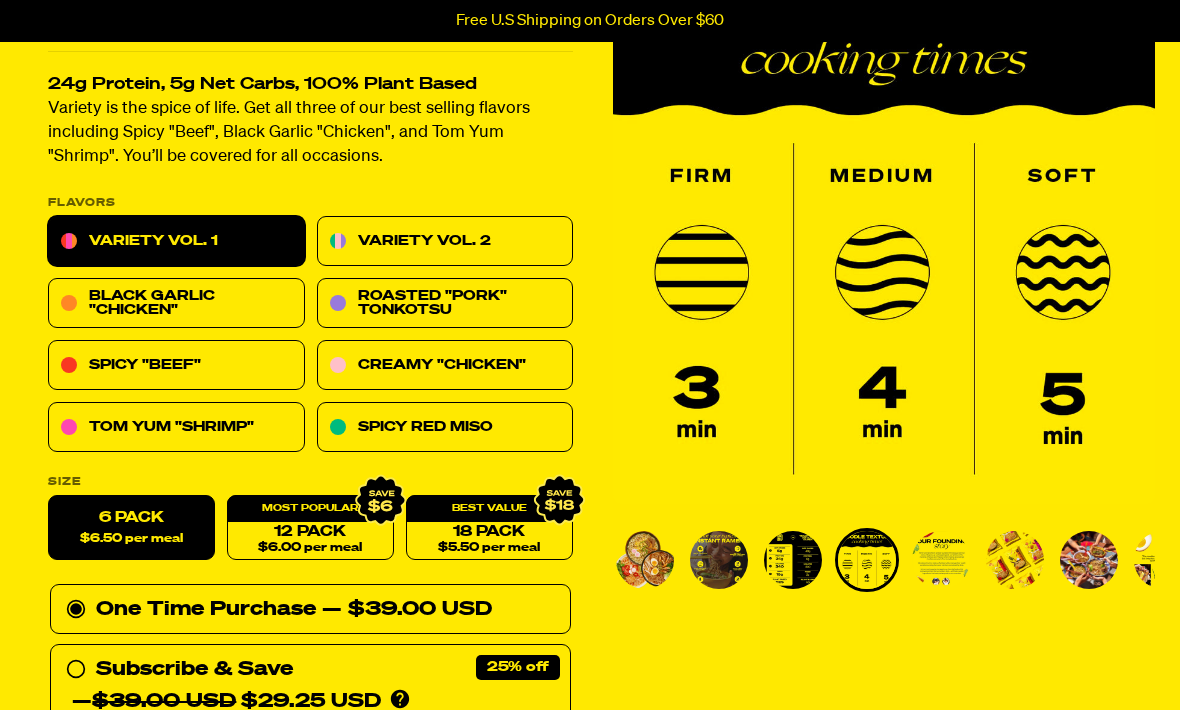 scroll, scrollTop: 175, scrollLeft: 0, axis: vertical 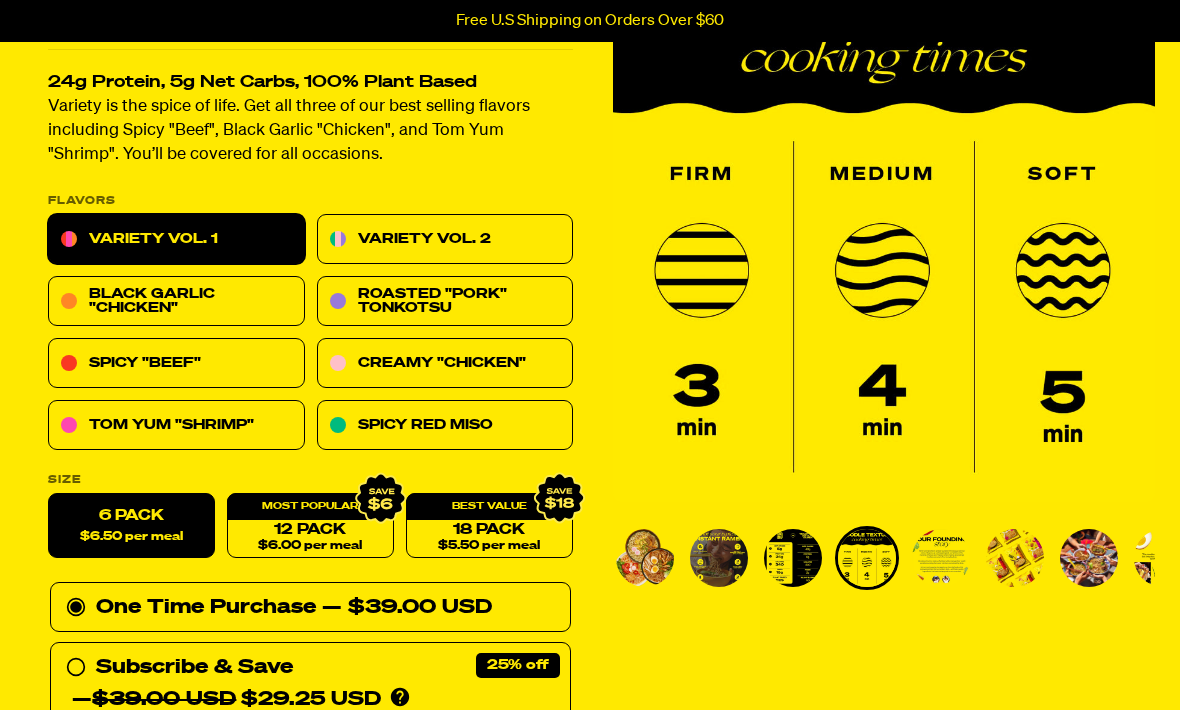 click at bounding box center [719, 559] 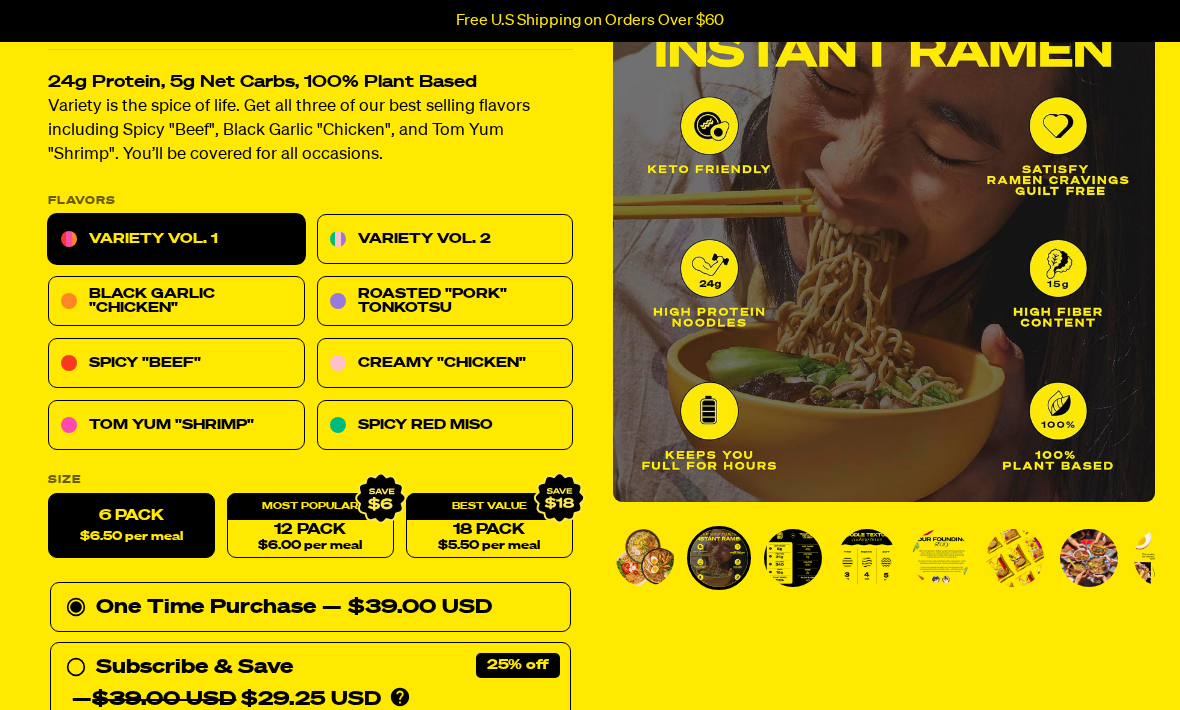 scroll, scrollTop: 176, scrollLeft: 0, axis: vertical 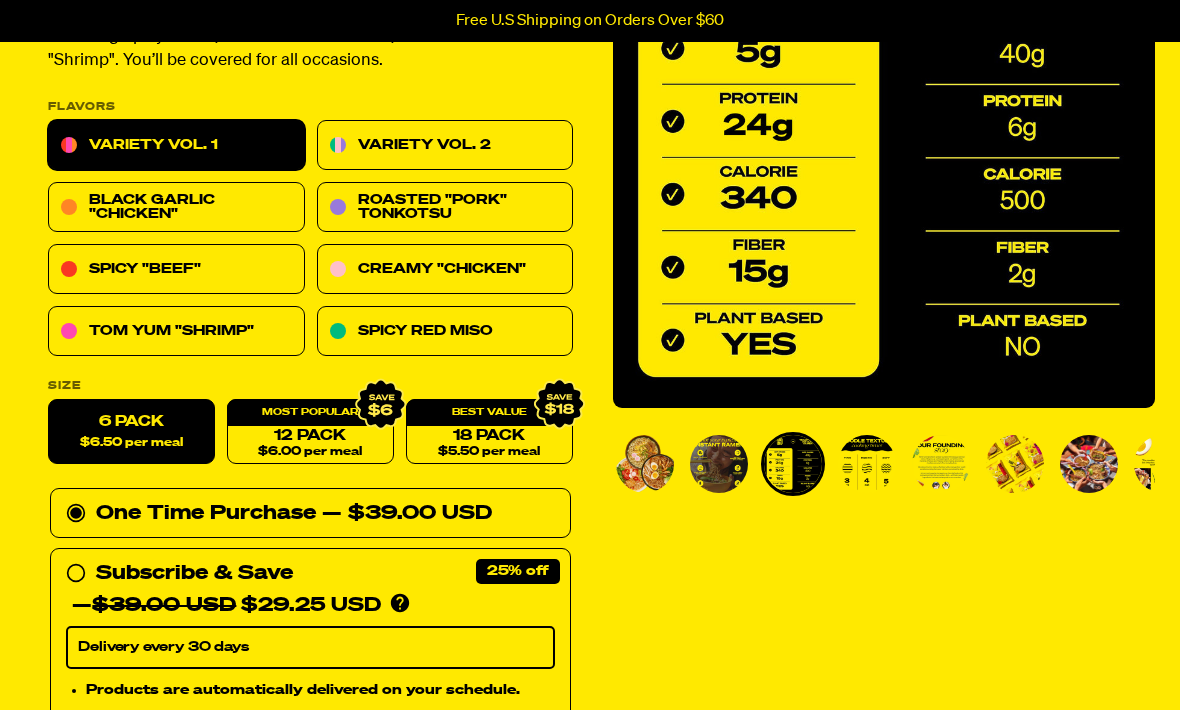 click on "Variety Vol. 2" at bounding box center [445, 146] 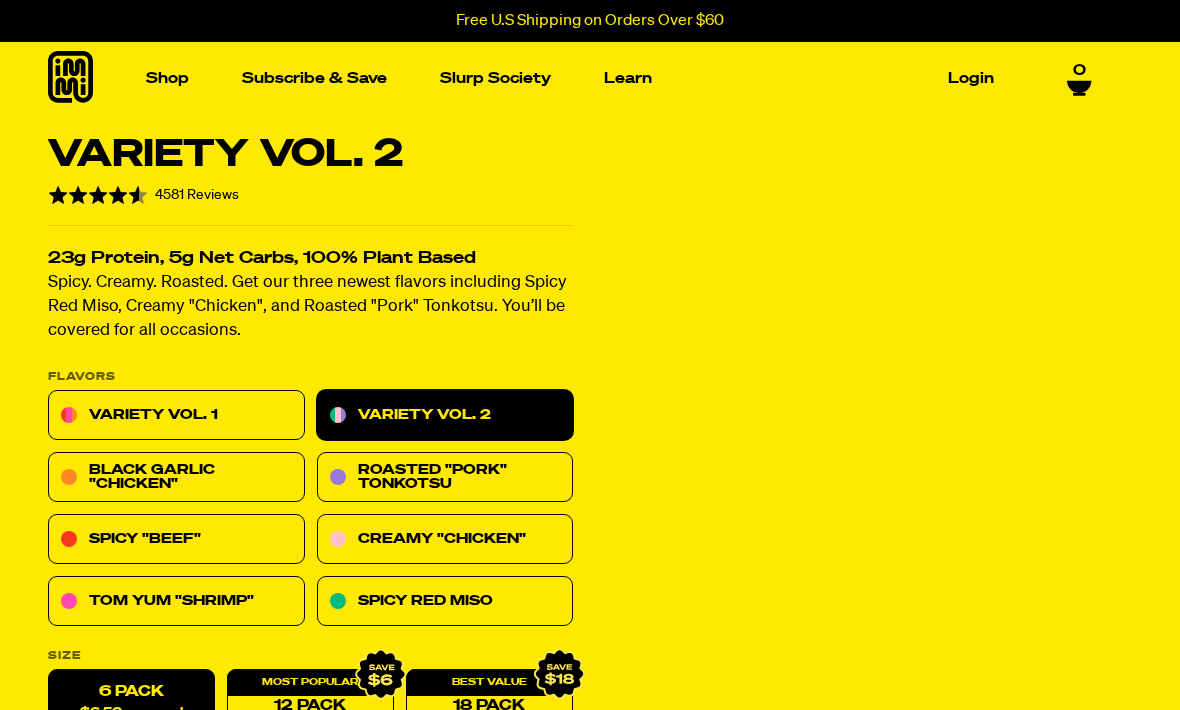 scroll, scrollTop: 0, scrollLeft: 0, axis: both 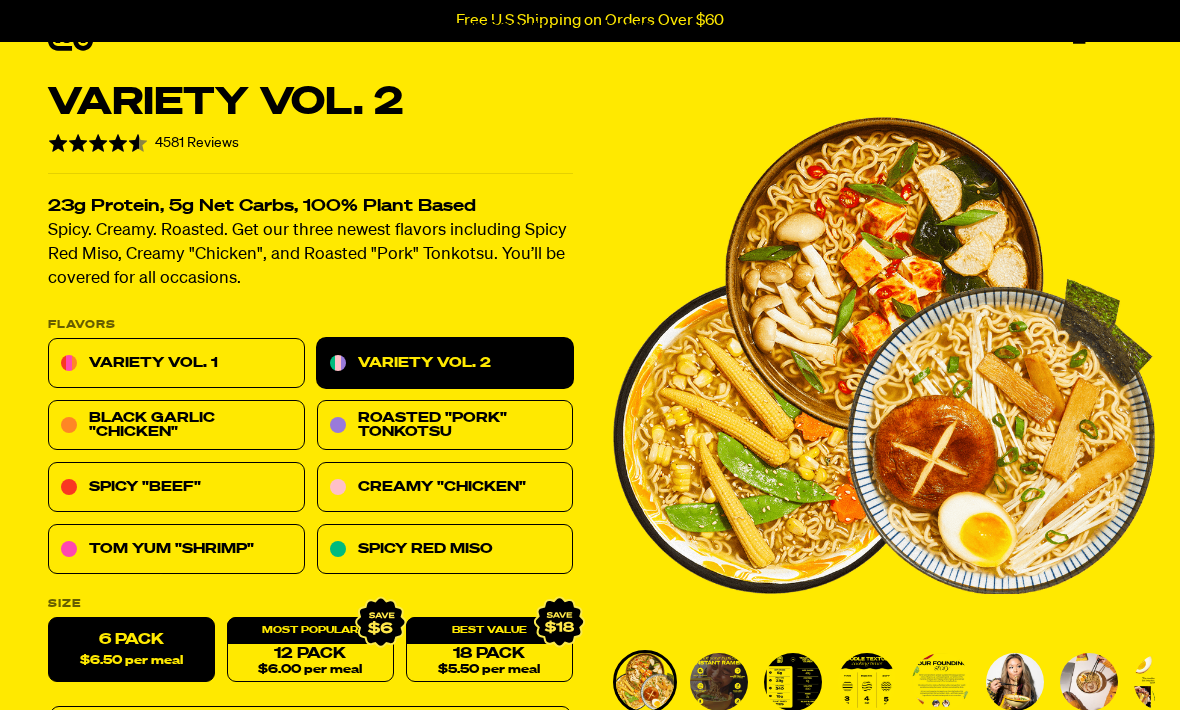 click on "Roasted "Pork" Tonkotsu" at bounding box center [445, 426] 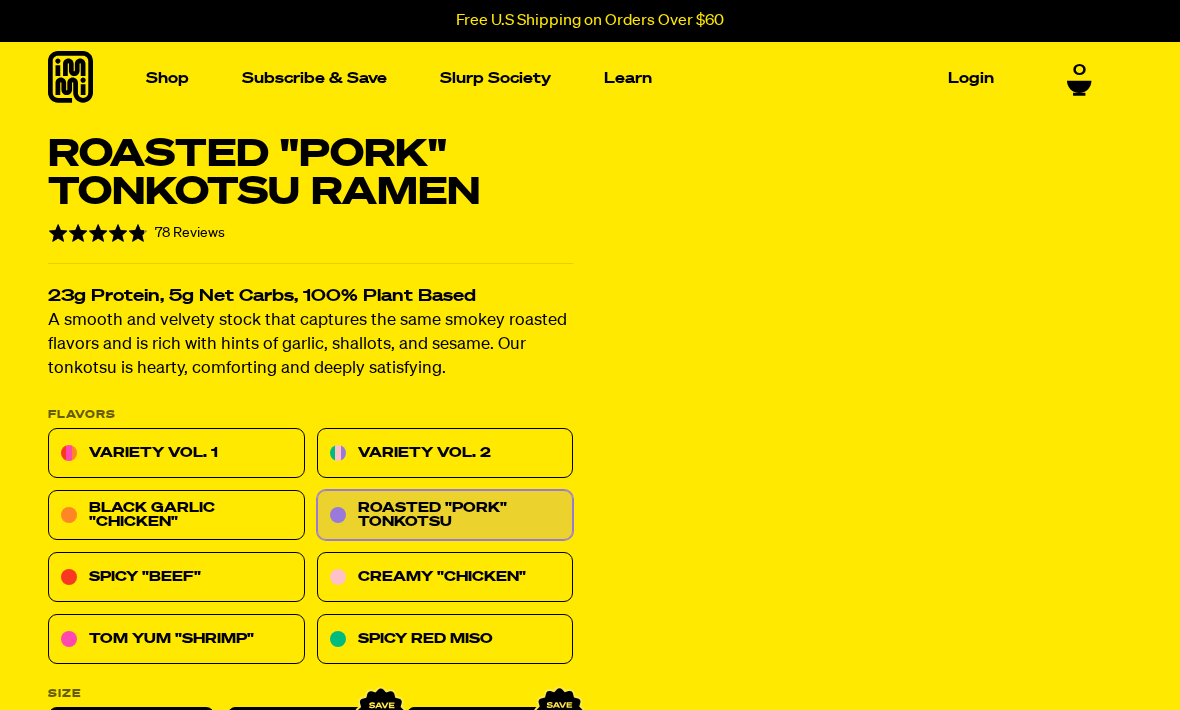 scroll, scrollTop: 0, scrollLeft: 0, axis: both 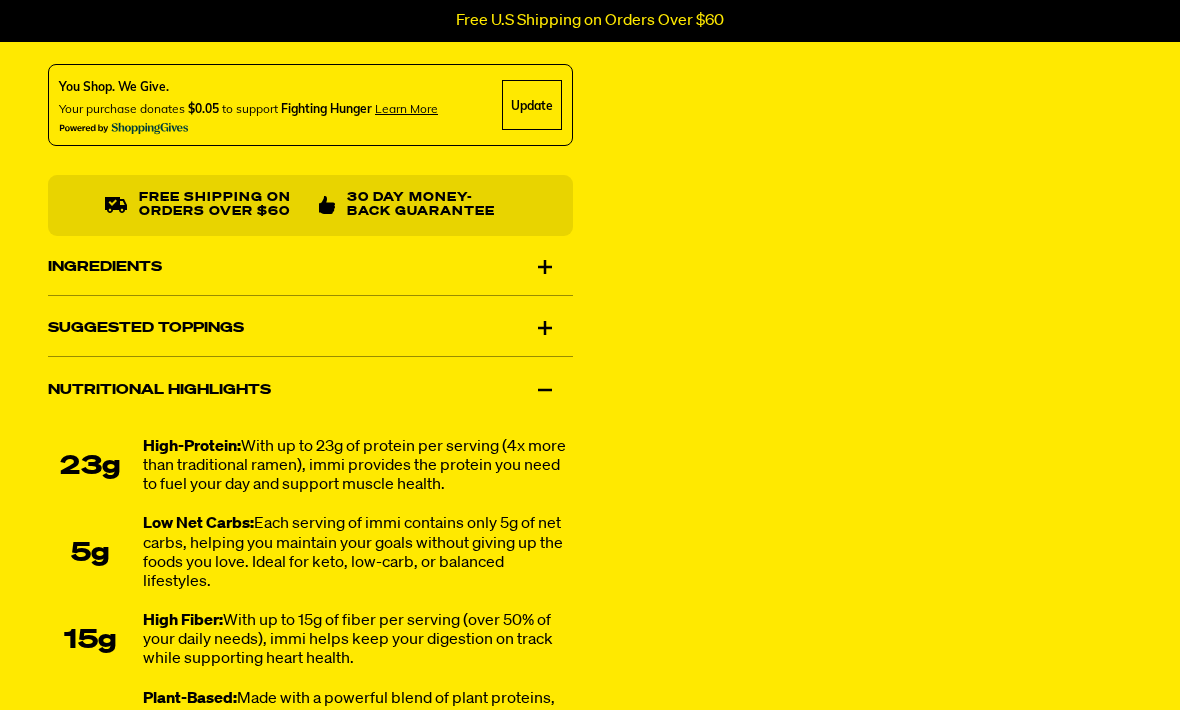 click on "Ingredients" at bounding box center [310, 268] 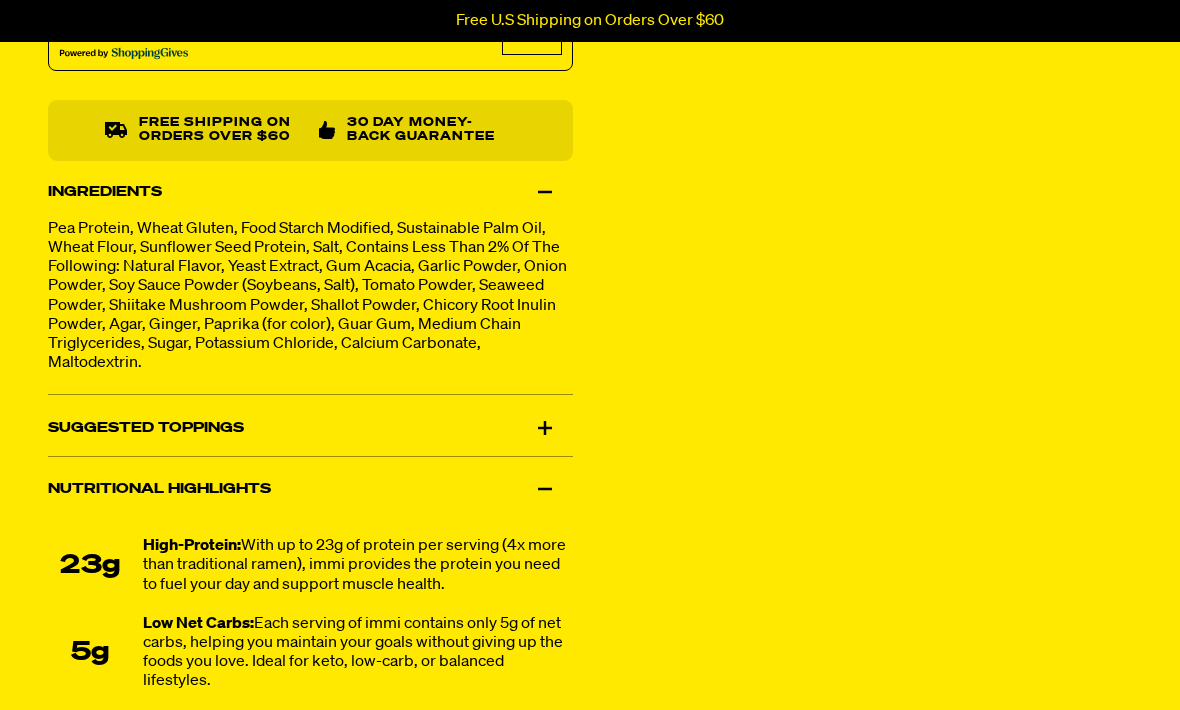 click on "Suggested Toppings" at bounding box center [310, 429] 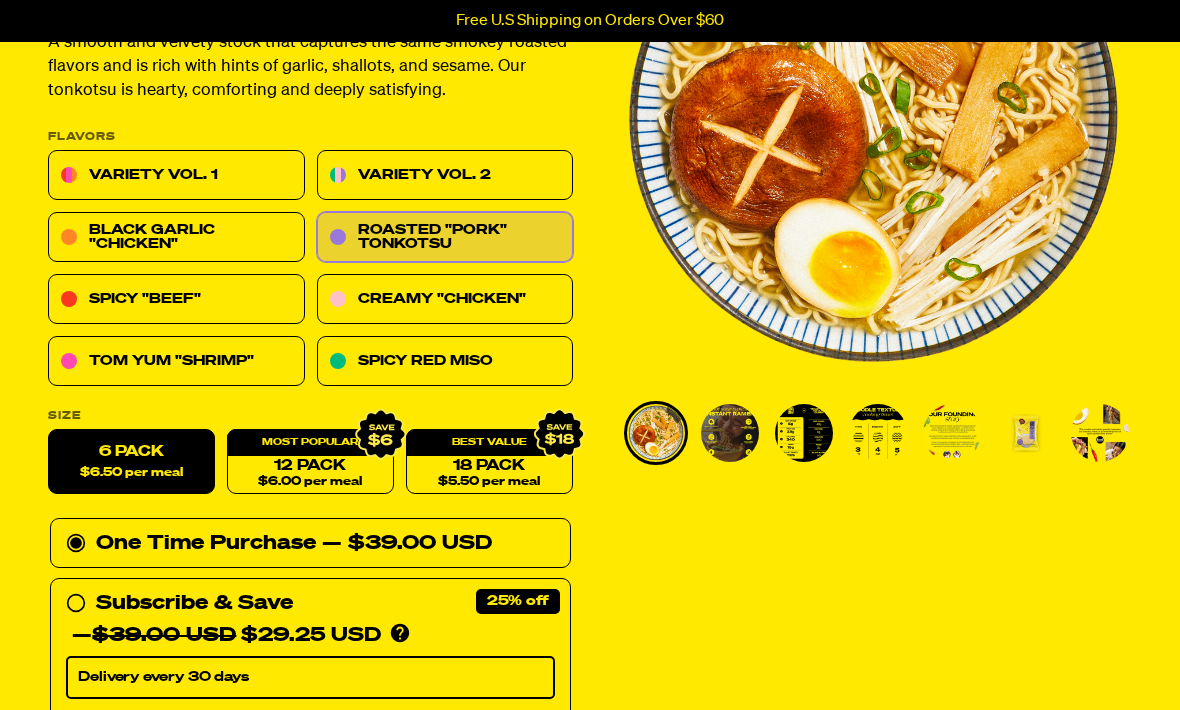 scroll, scrollTop: 263, scrollLeft: 0, axis: vertical 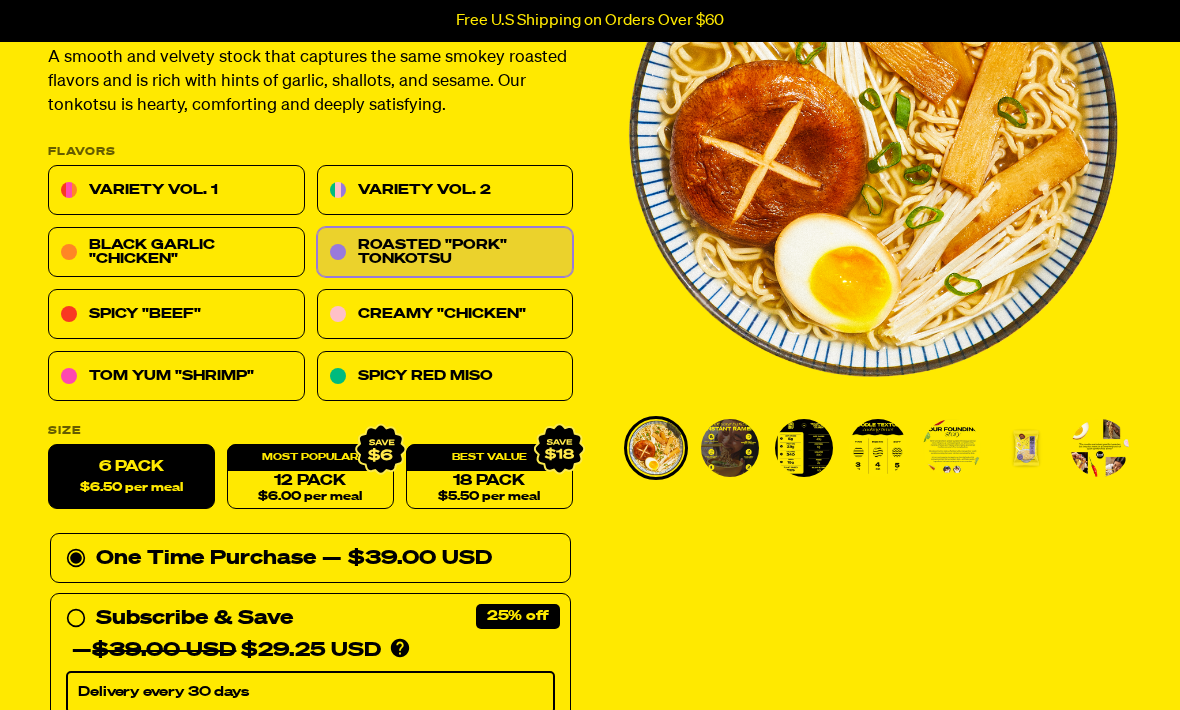 click on "Variety Vol. 1" at bounding box center [176, 191] 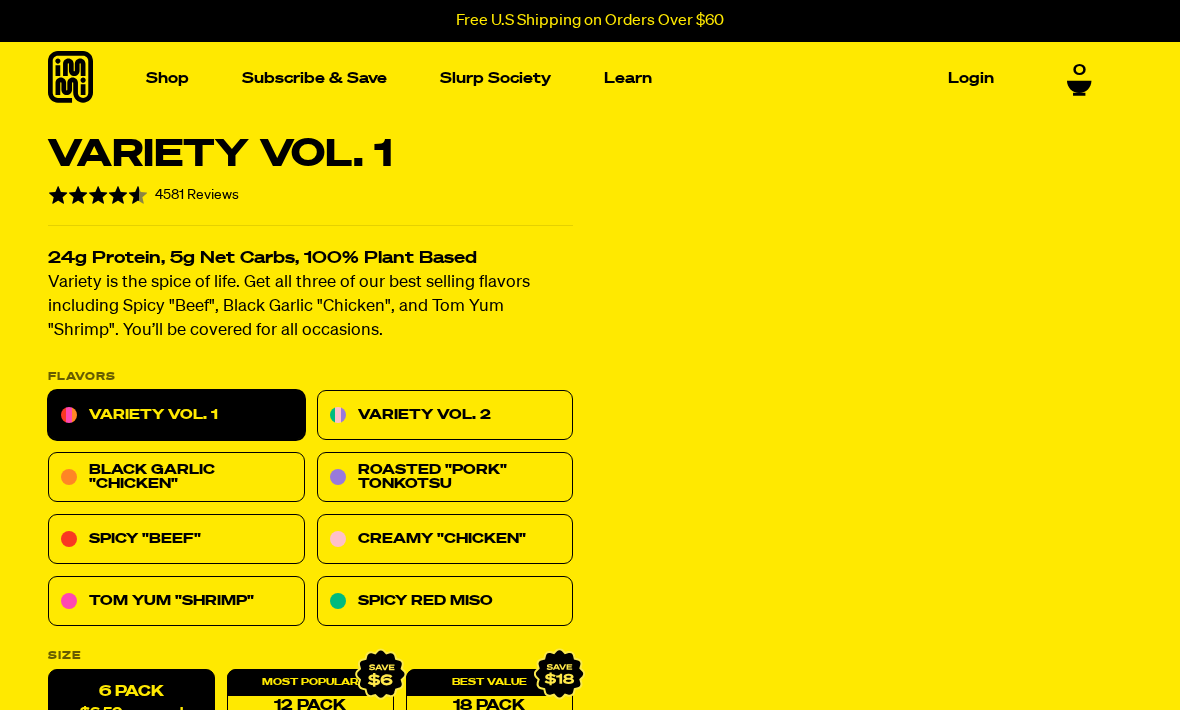 scroll, scrollTop: 0, scrollLeft: 0, axis: both 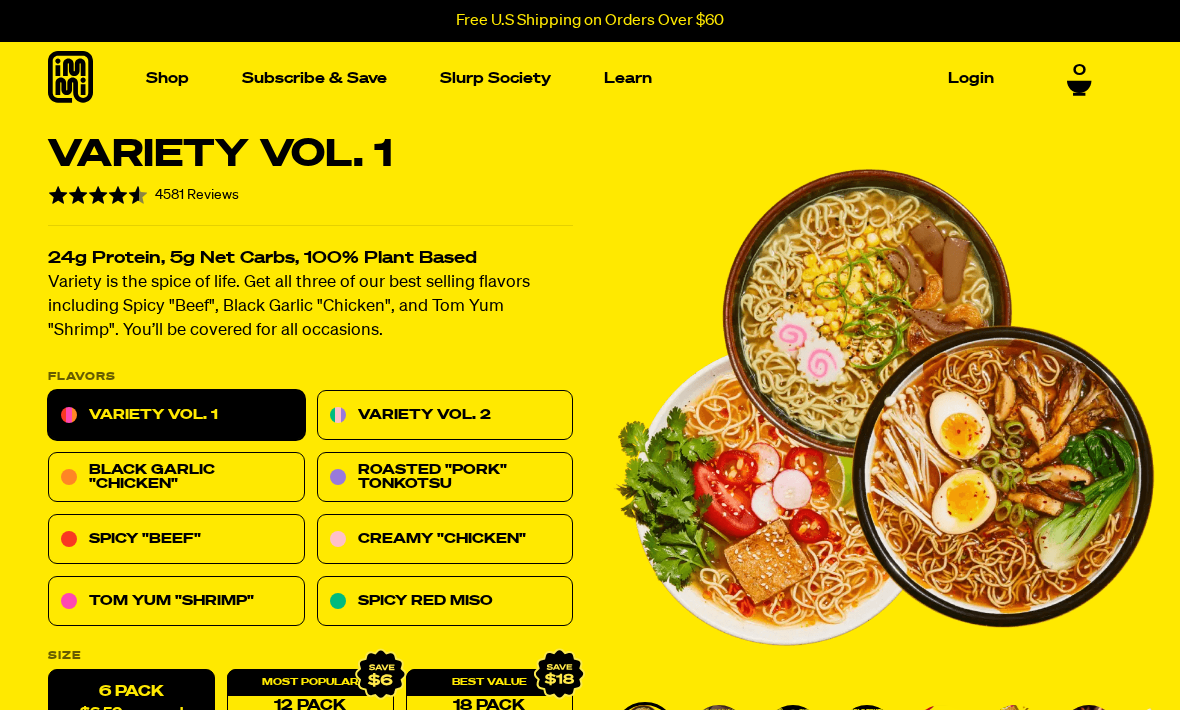 click at bounding box center (736, 266) 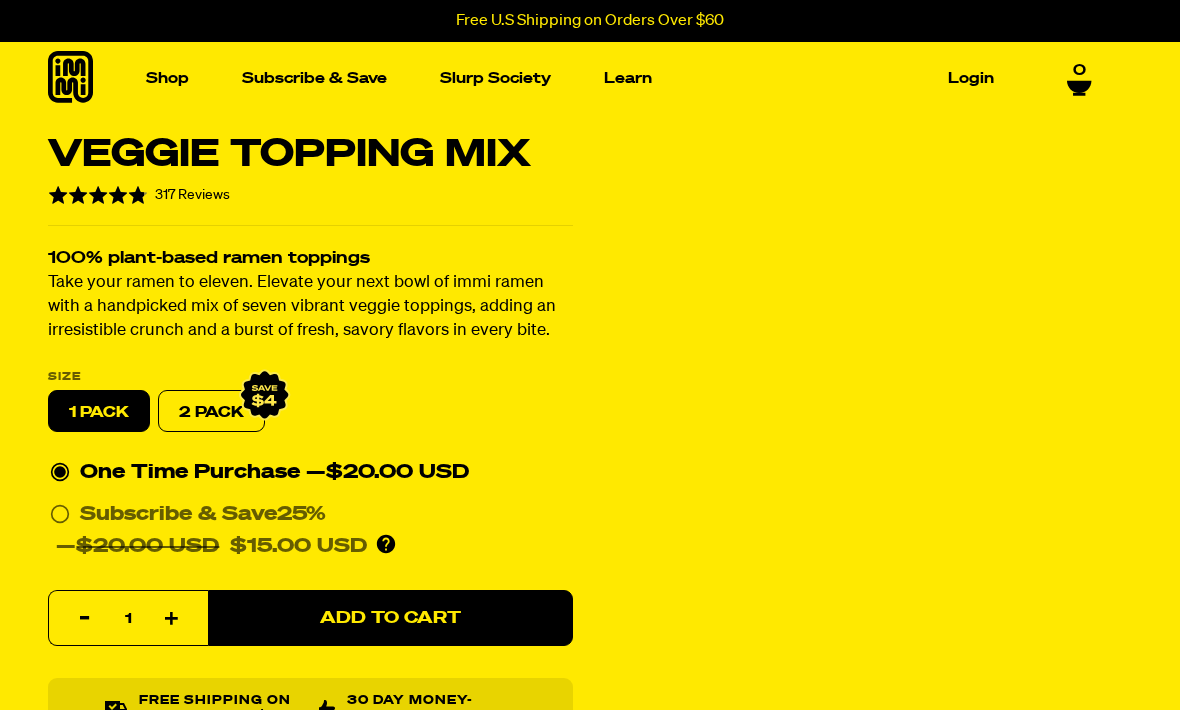 scroll, scrollTop: 0, scrollLeft: 0, axis: both 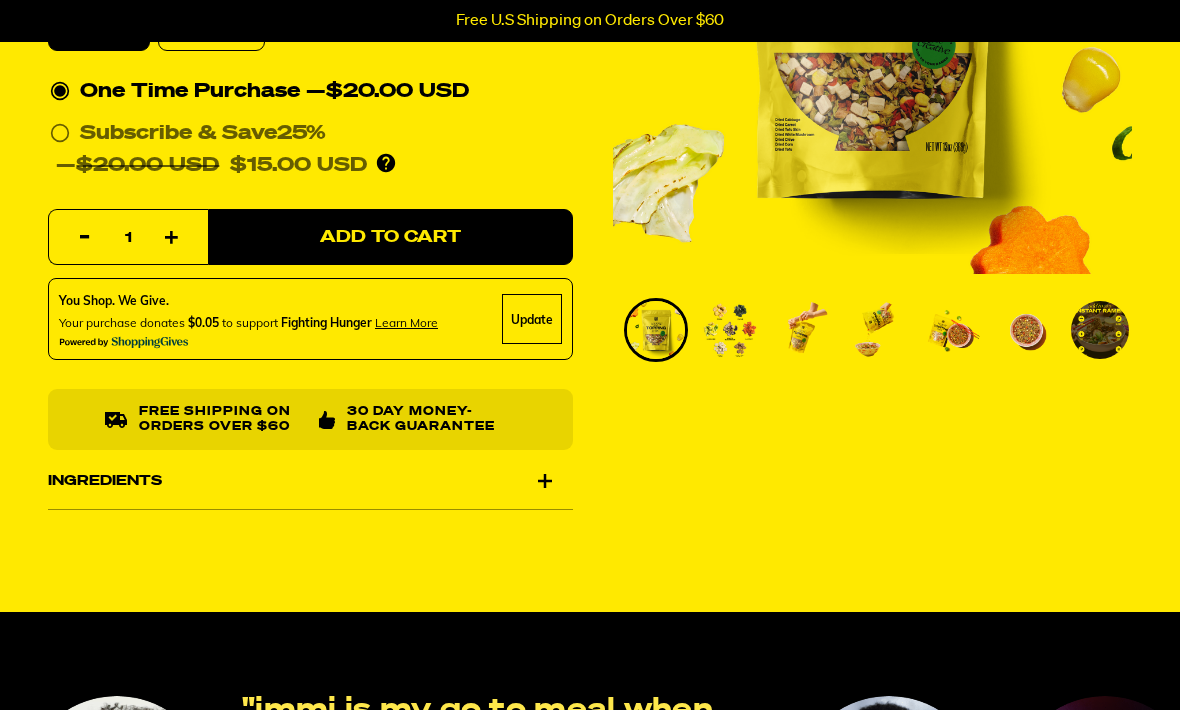 click on "Ingredients" at bounding box center (310, 482) 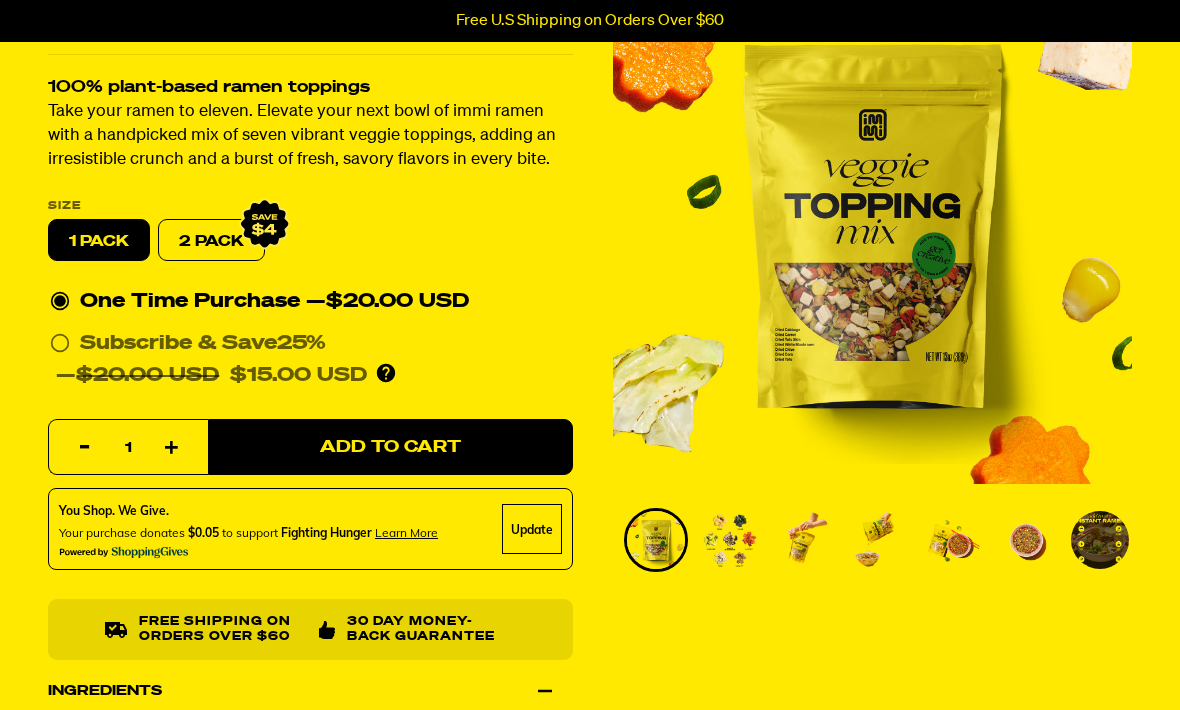 scroll, scrollTop: 0, scrollLeft: 0, axis: both 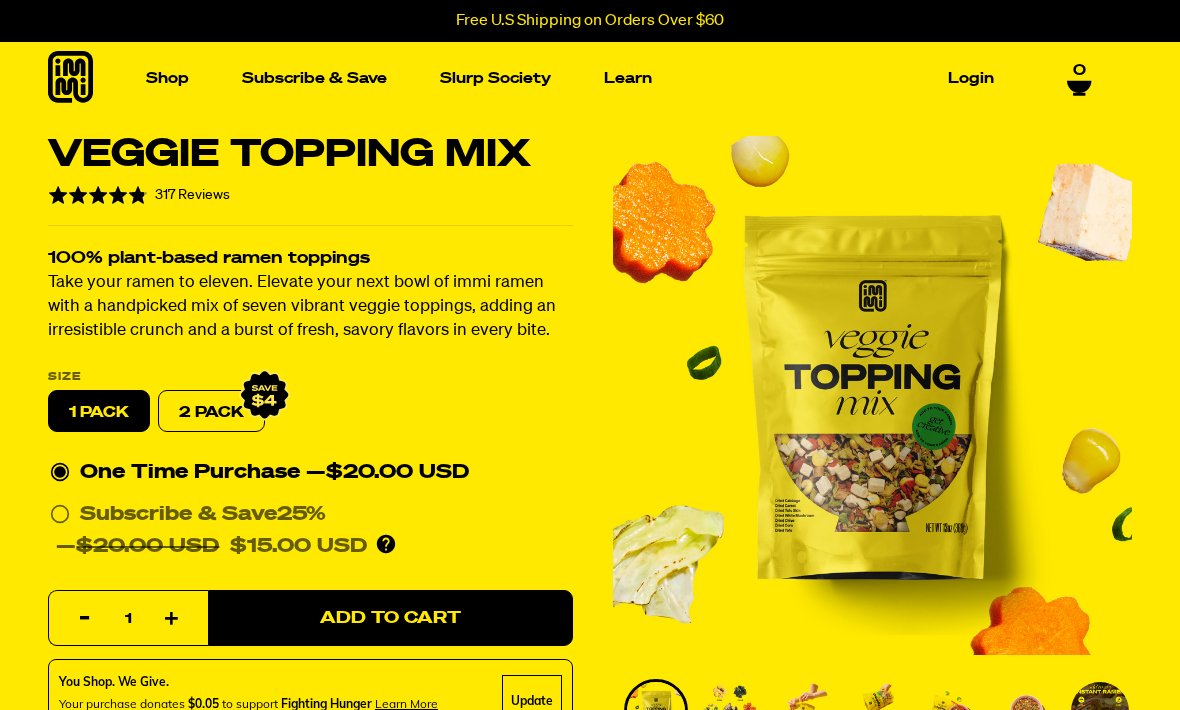 click at bounding box center (151, 266) 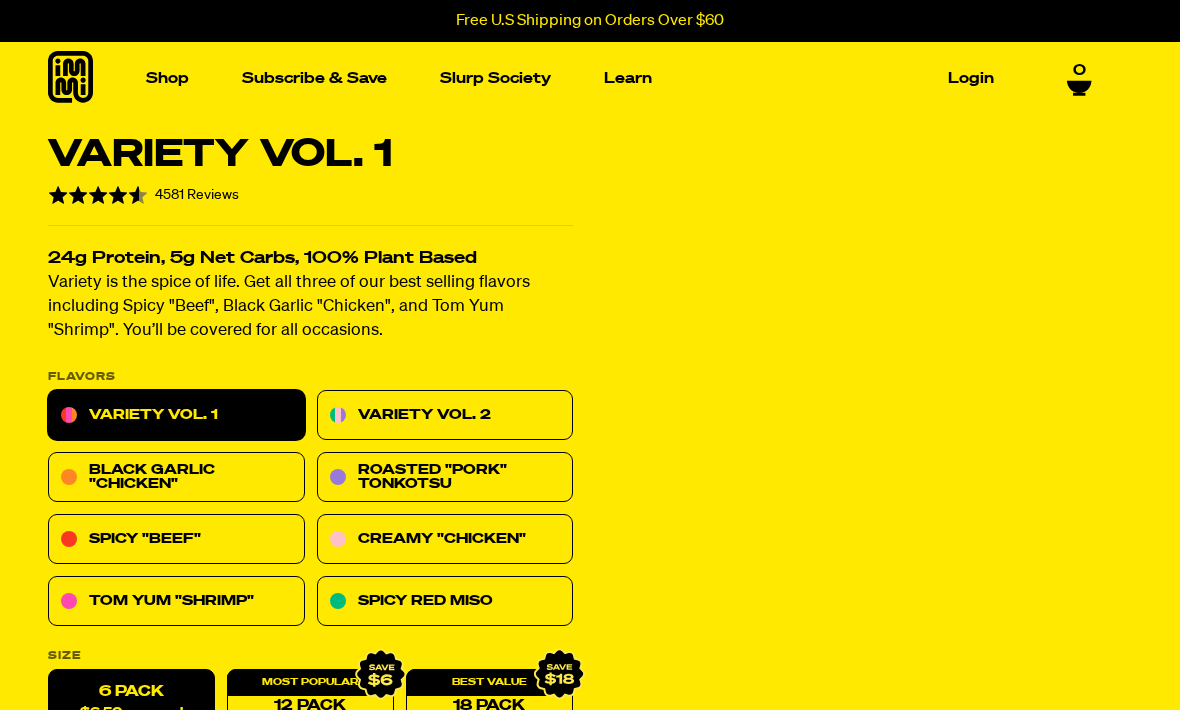 scroll, scrollTop: 0, scrollLeft: 0, axis: both 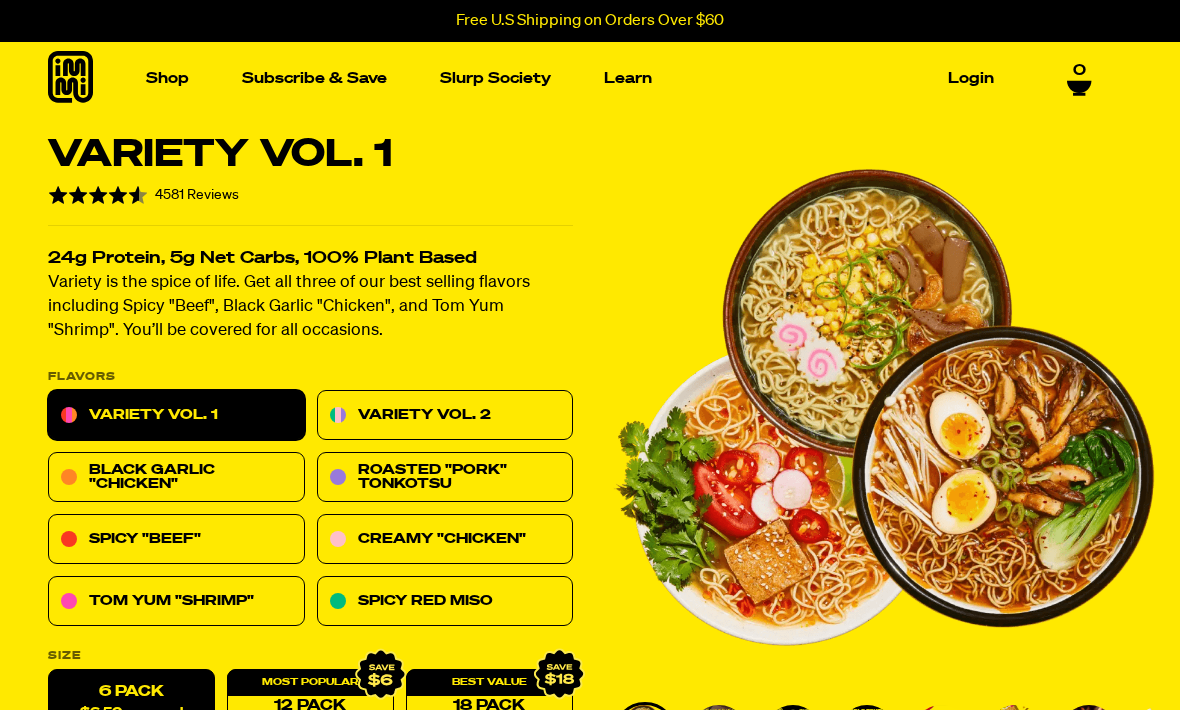 click on "Subscribe & Save" at bounding box center [314, 78] 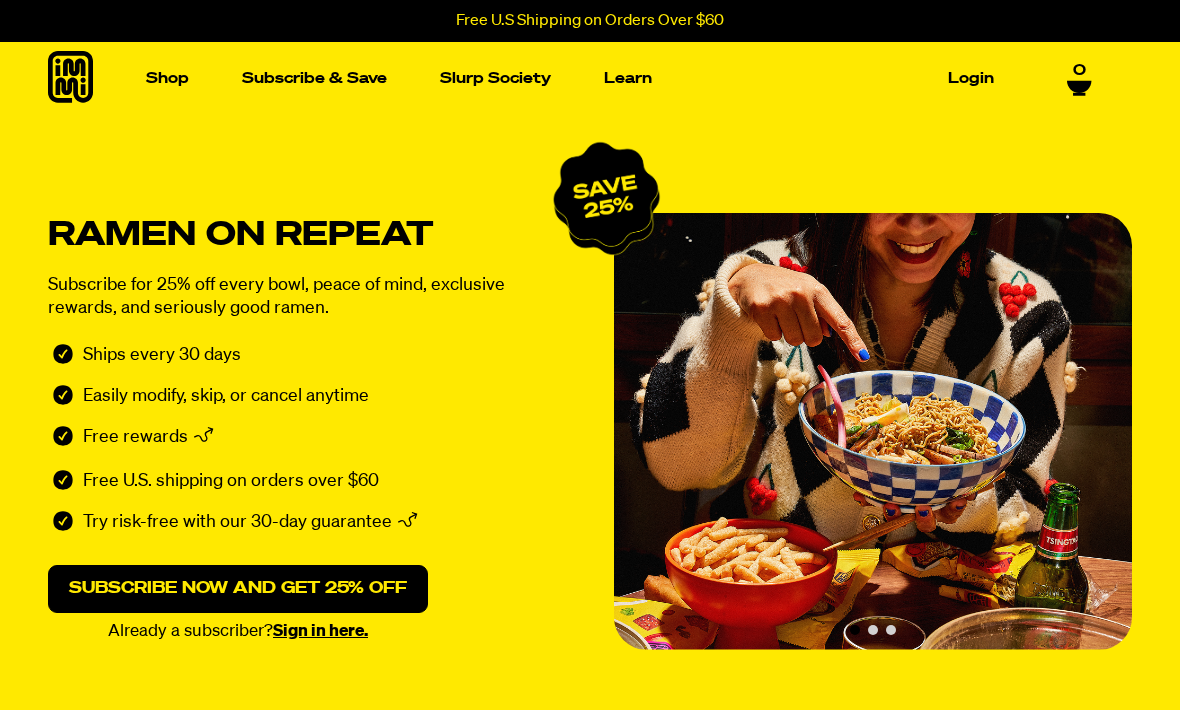 scroll, scrollTop: 0, scrollLeft: 0, axis: both 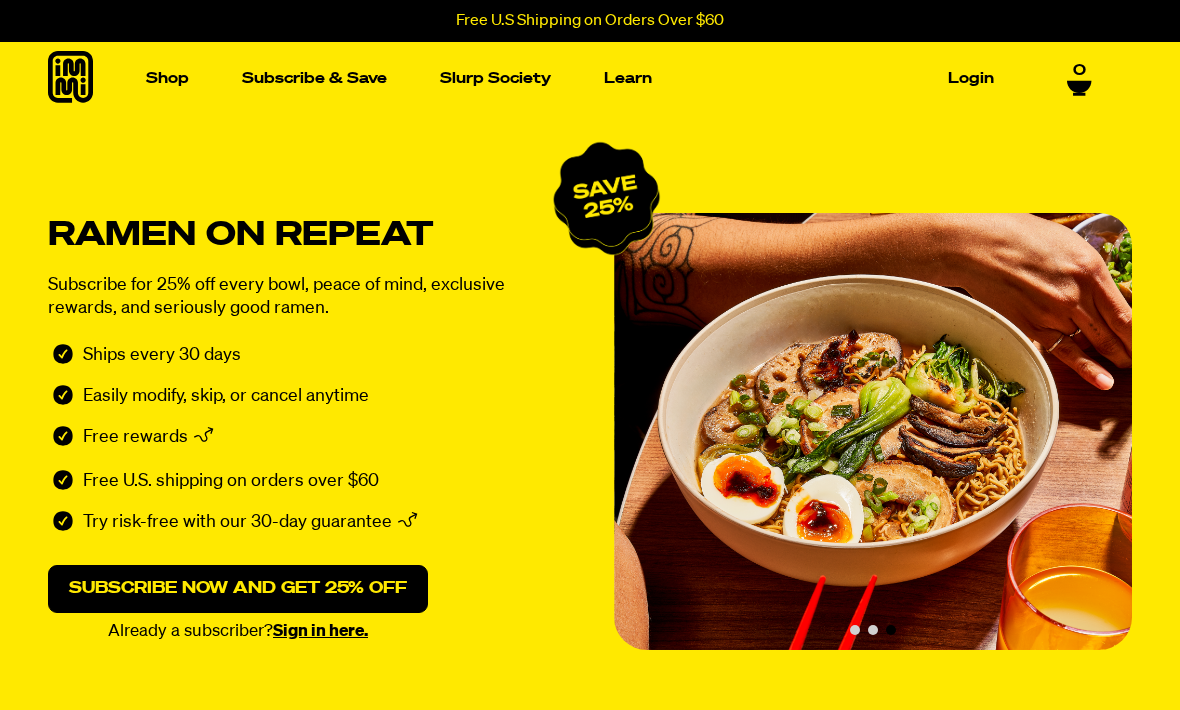 click at bounding box center (444, 266) 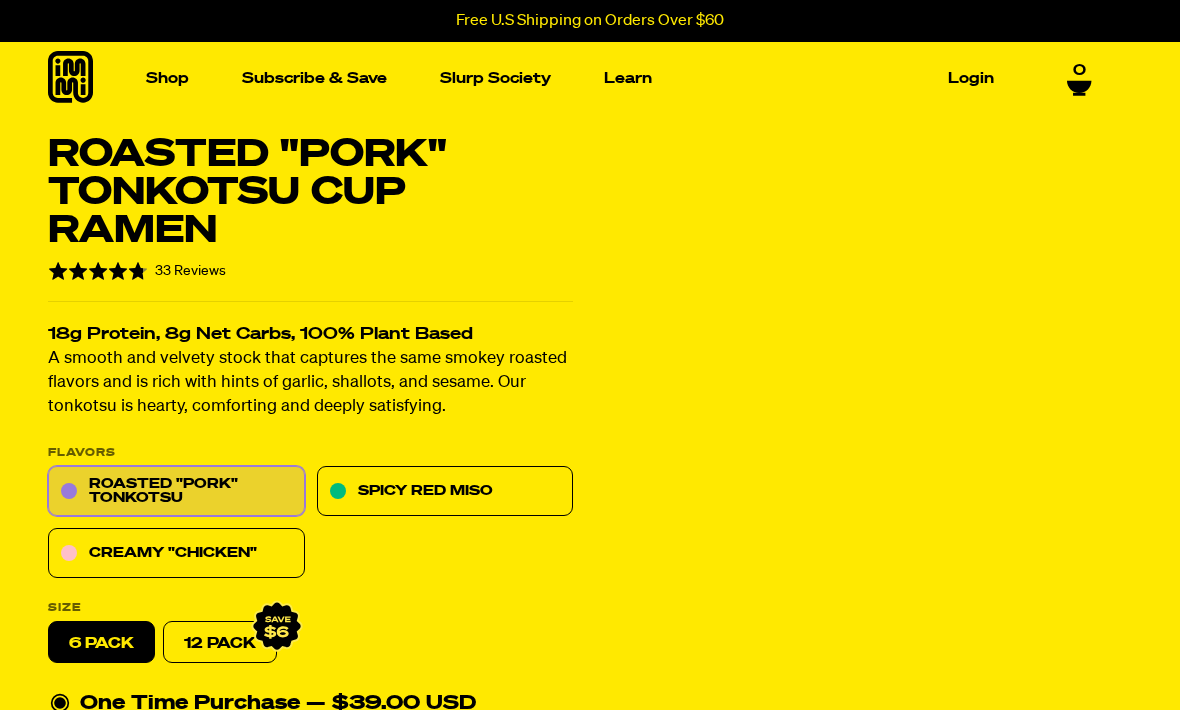 scroll, scrollTop: 0, scrollLeft: 0, axis: both 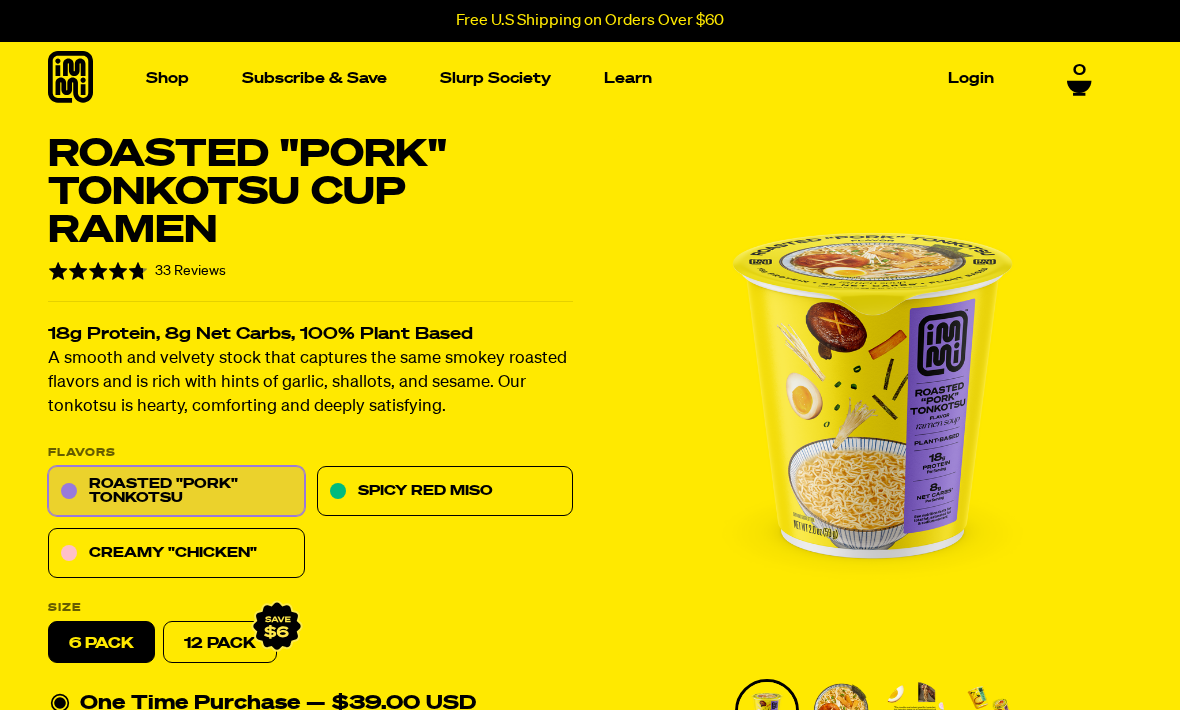 click at bounding box center (151, 266) 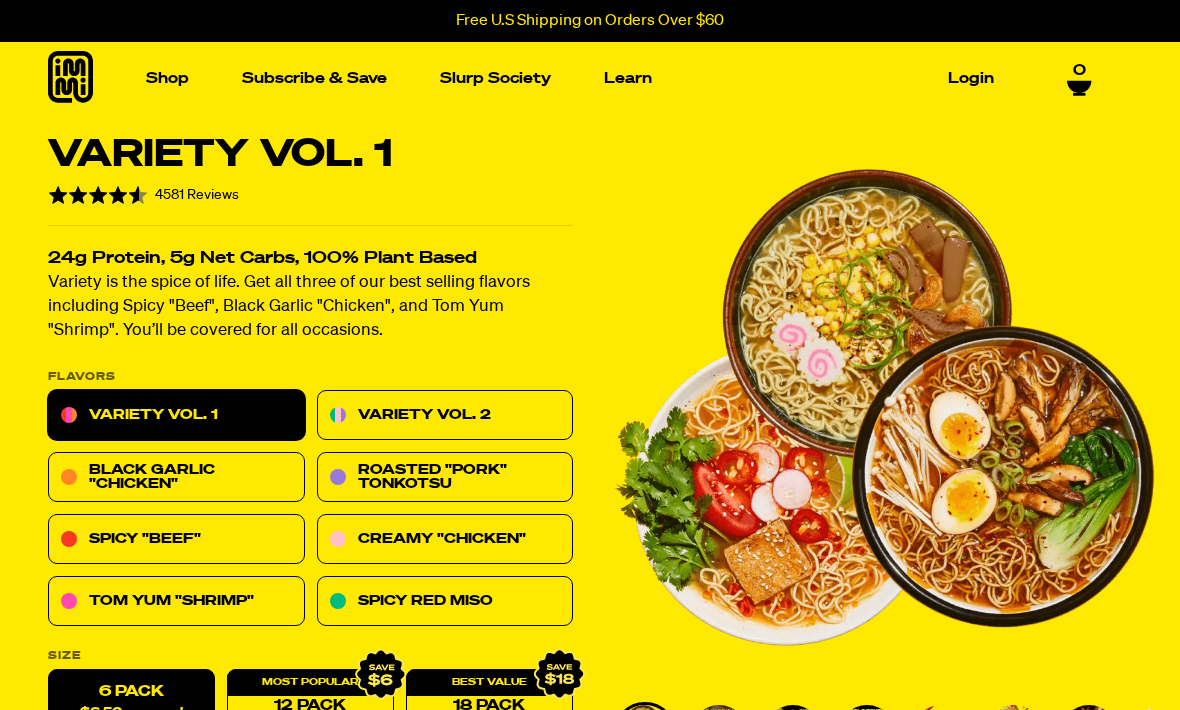 scroll, scrollTop: 0, scrollLeft: 0, axis: both 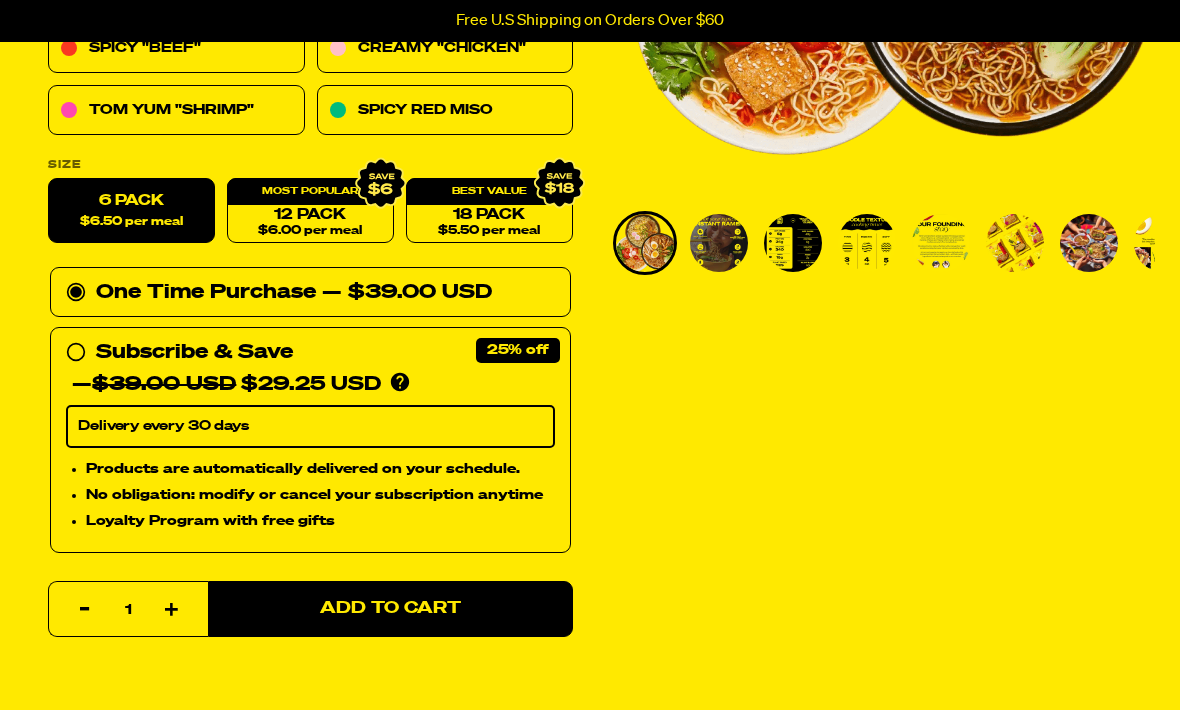 click on "Add to Cart" at bounding box center (390, 609) 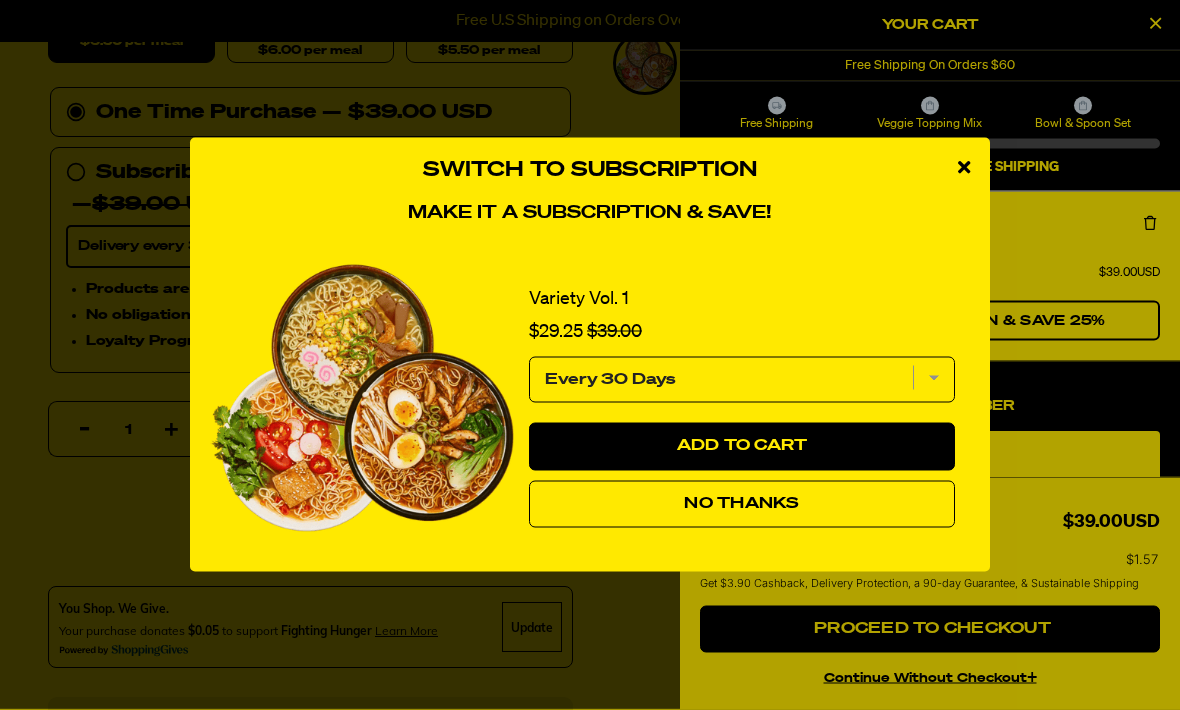 click on "No Thanks" at bounding box center [742, 505] 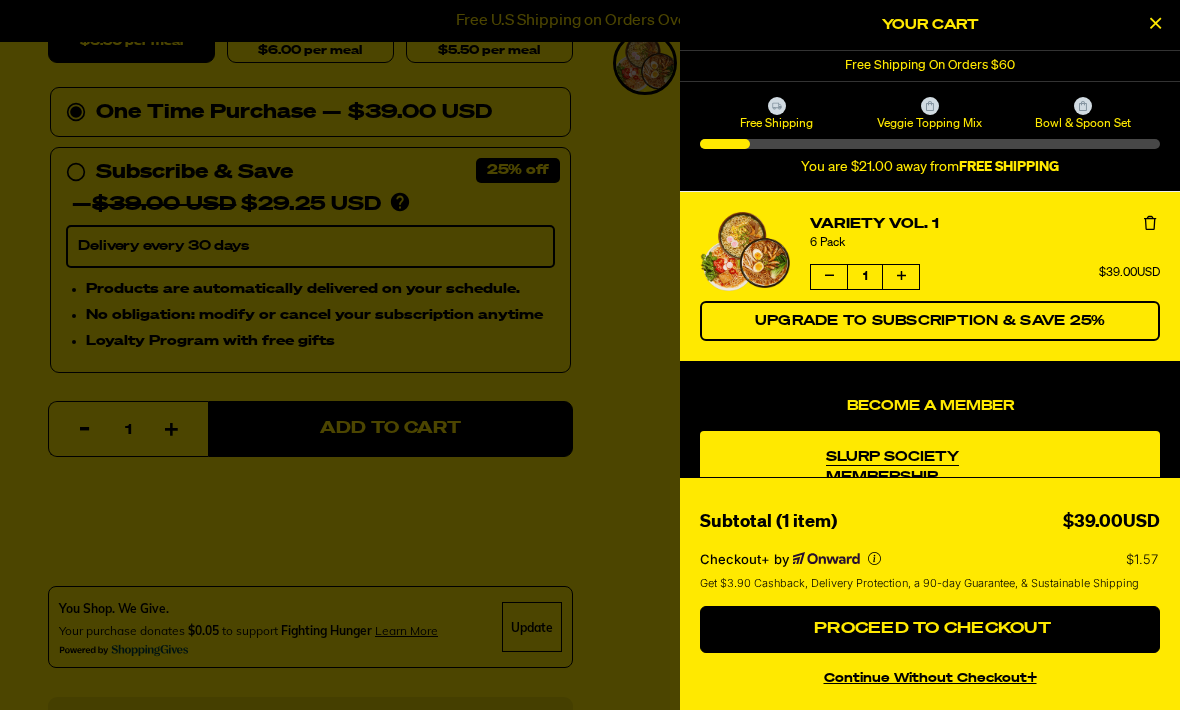 click on "Proceed to Checkout" at bounding box center [930, 629] 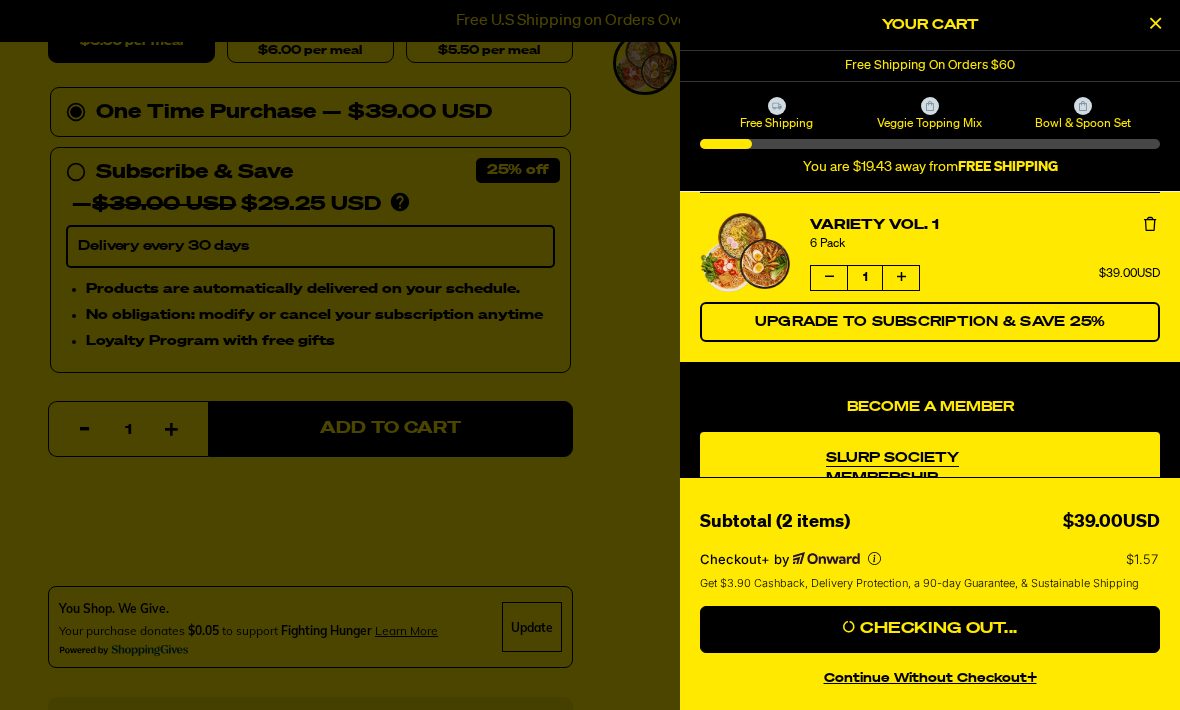 scroll, scrollTop: 737, scrollLeft: 0, axis: vertical 